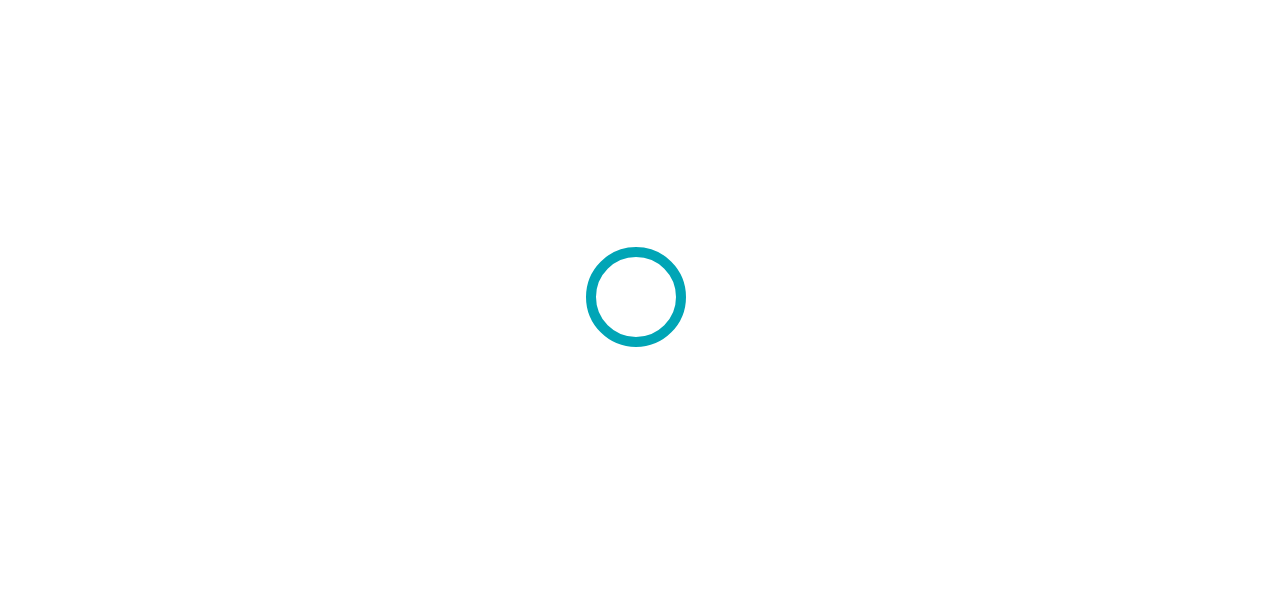 scroll, scrollTop: 0, scrollLeft: 0, axis: both 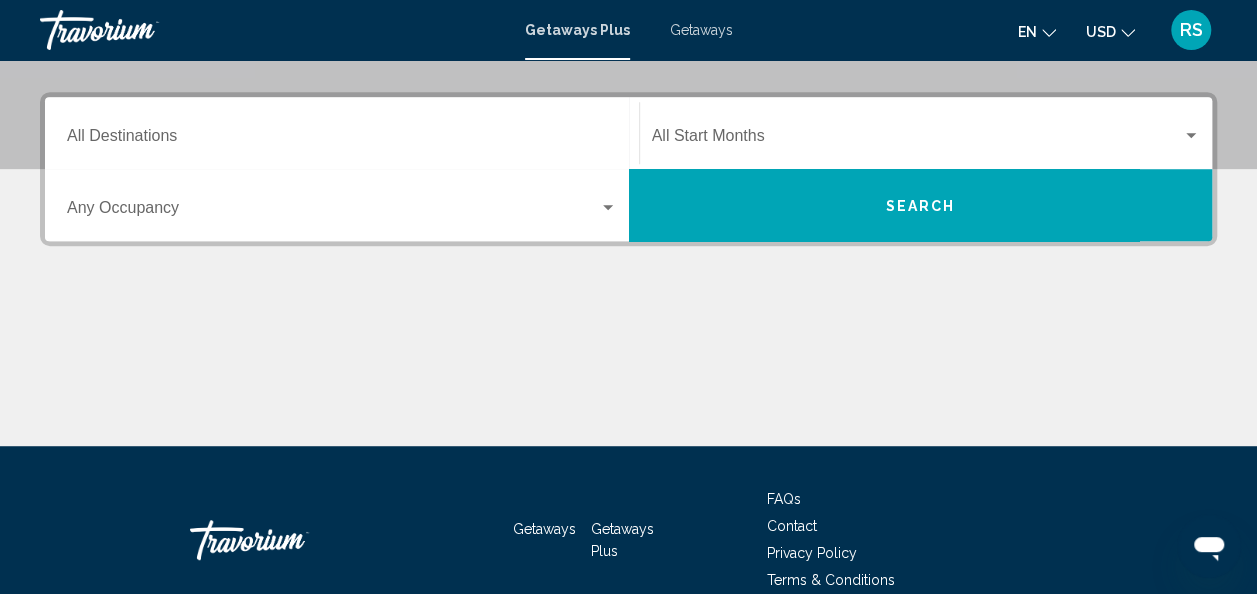 click on "Destination All Destinations" at bounding box center (342, 133) 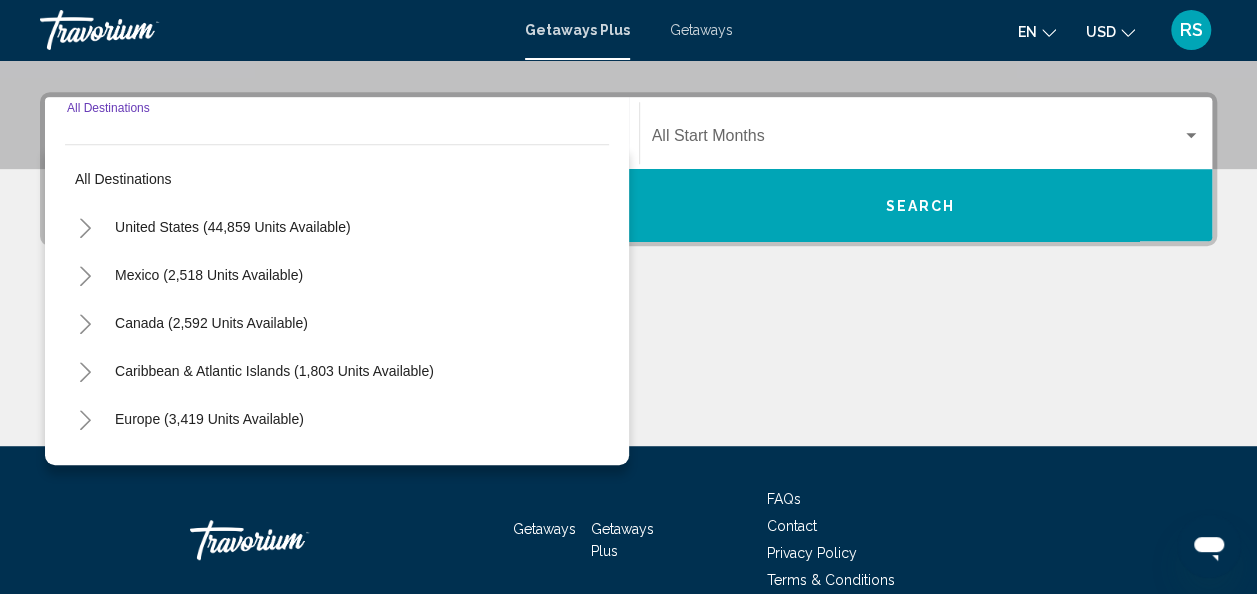 scroll, scrollTop: 458, scrollLeft: 0, axis: vertical 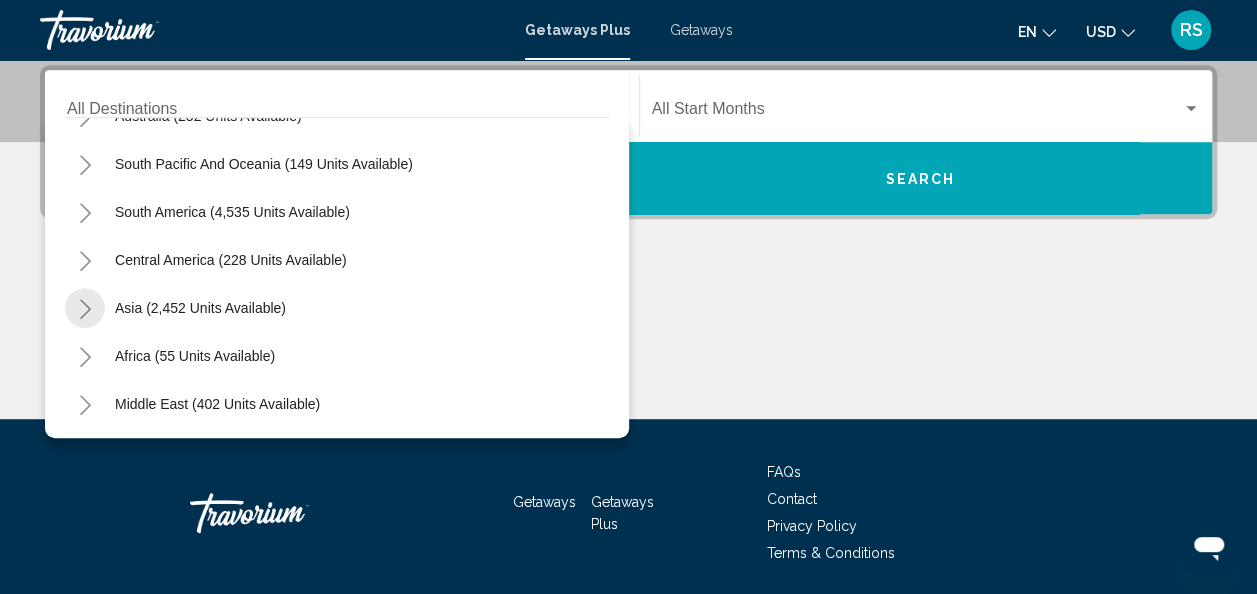 click 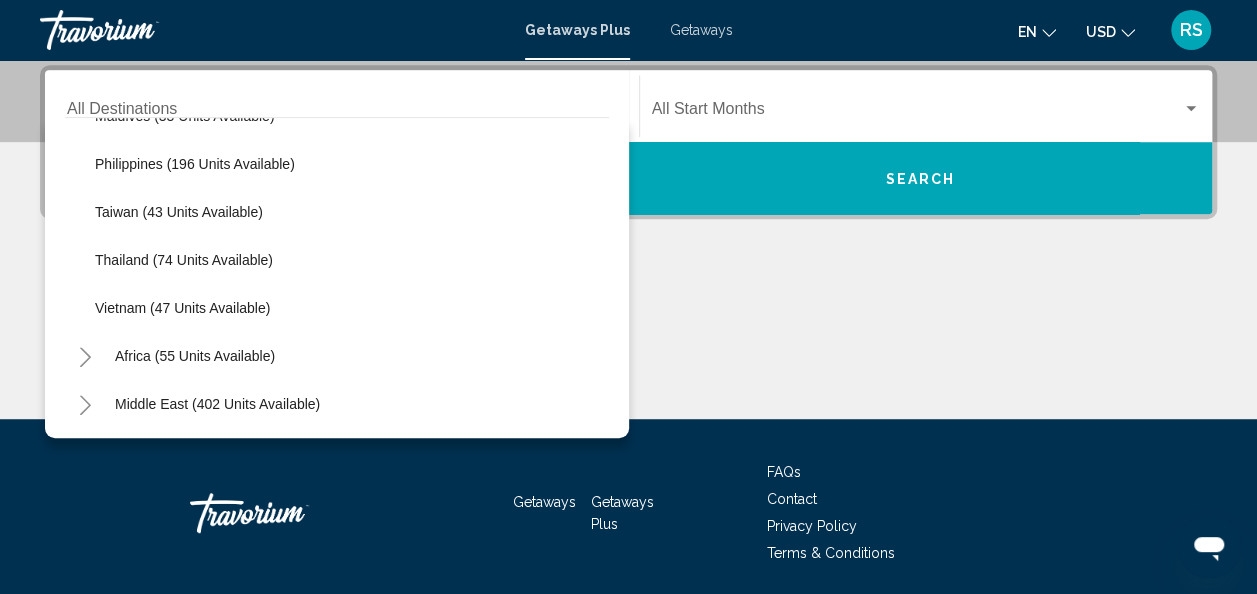 scroll, scrollTop: 0, scrollLeft: 0, axis: both 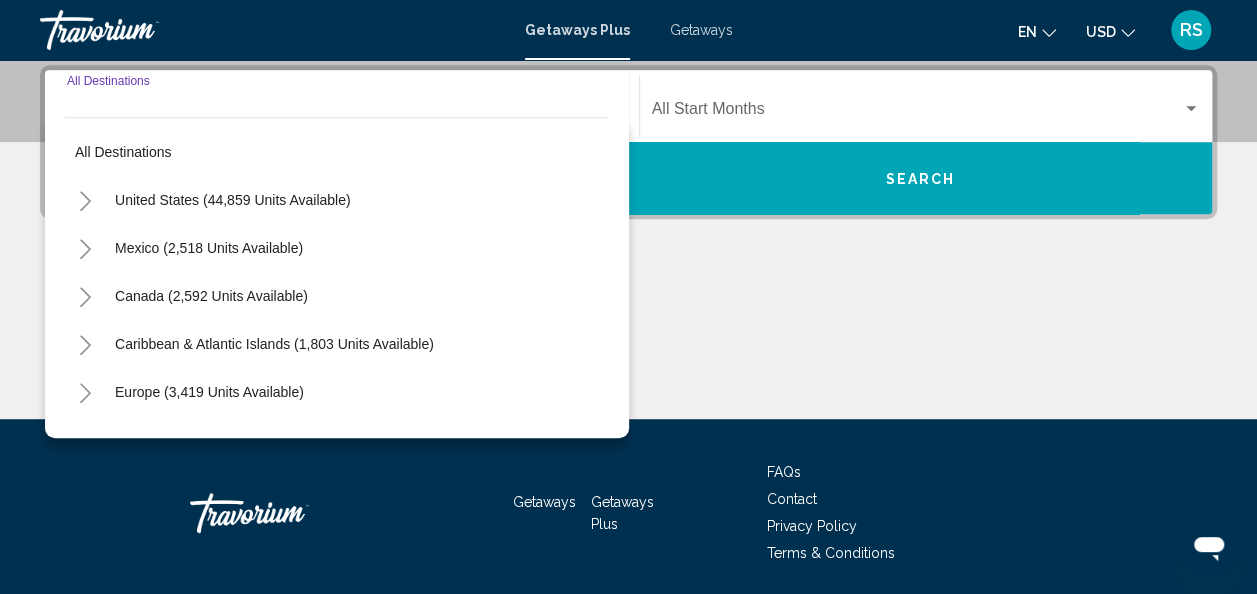 click on "Destination All Destinations" at bounding box center [342, 113] 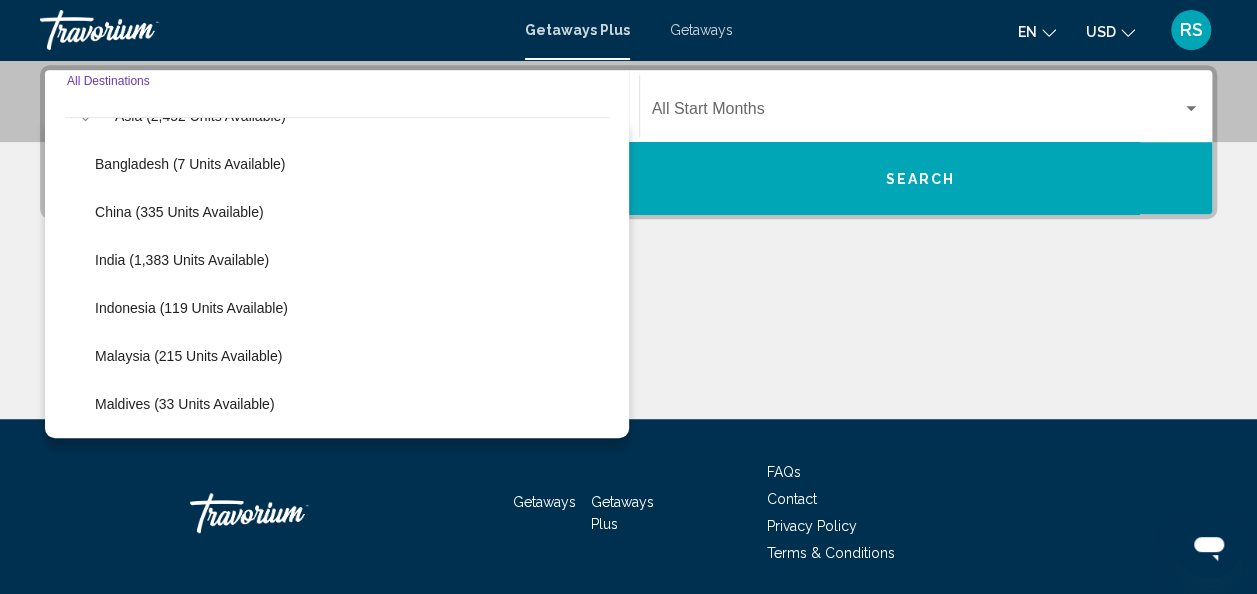 scroll, scrollTop: 521, scrollLeft: 0, axis: vertical 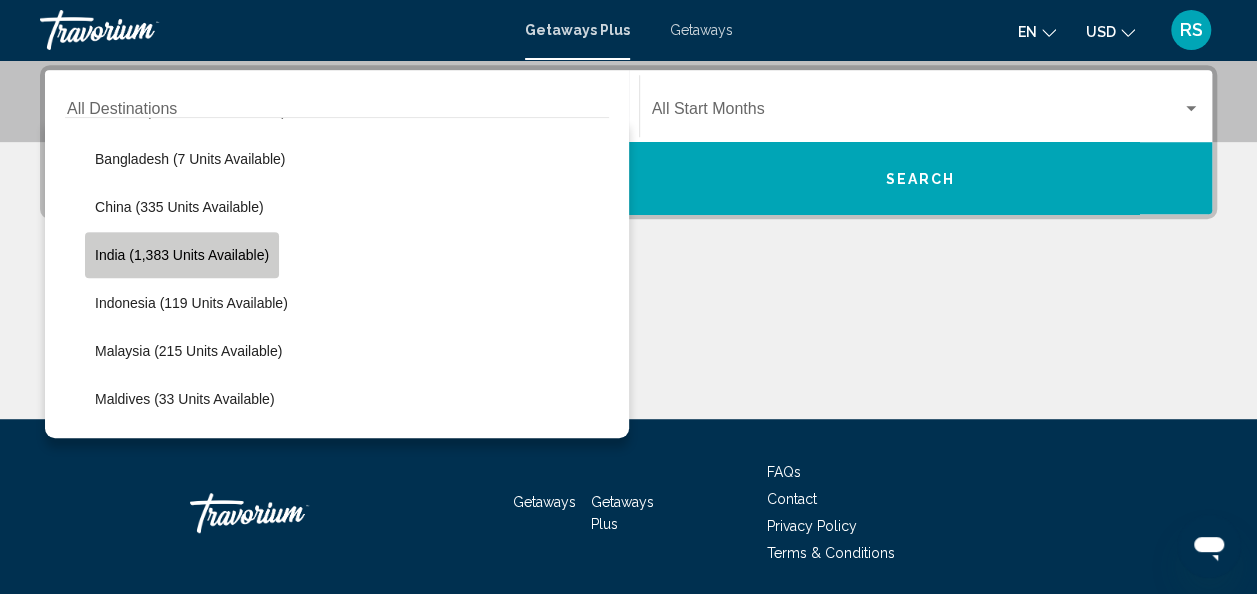 click on "India (1,383 units available)" 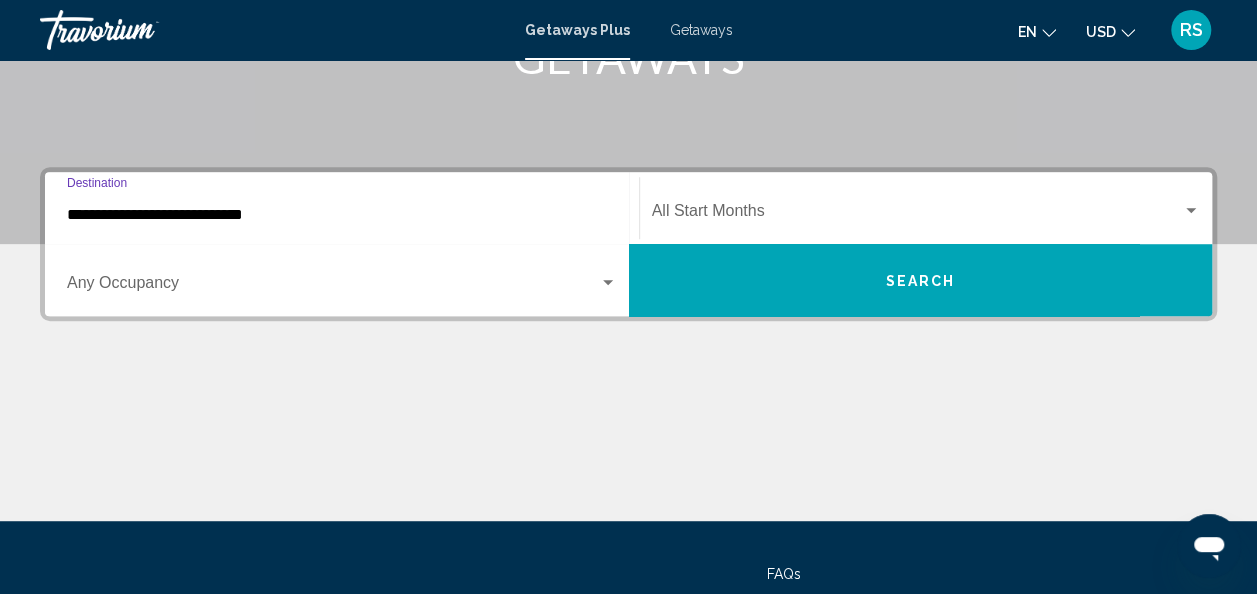 scroll, scrollTop: 356, scrollLeft: 0, axis: vertical 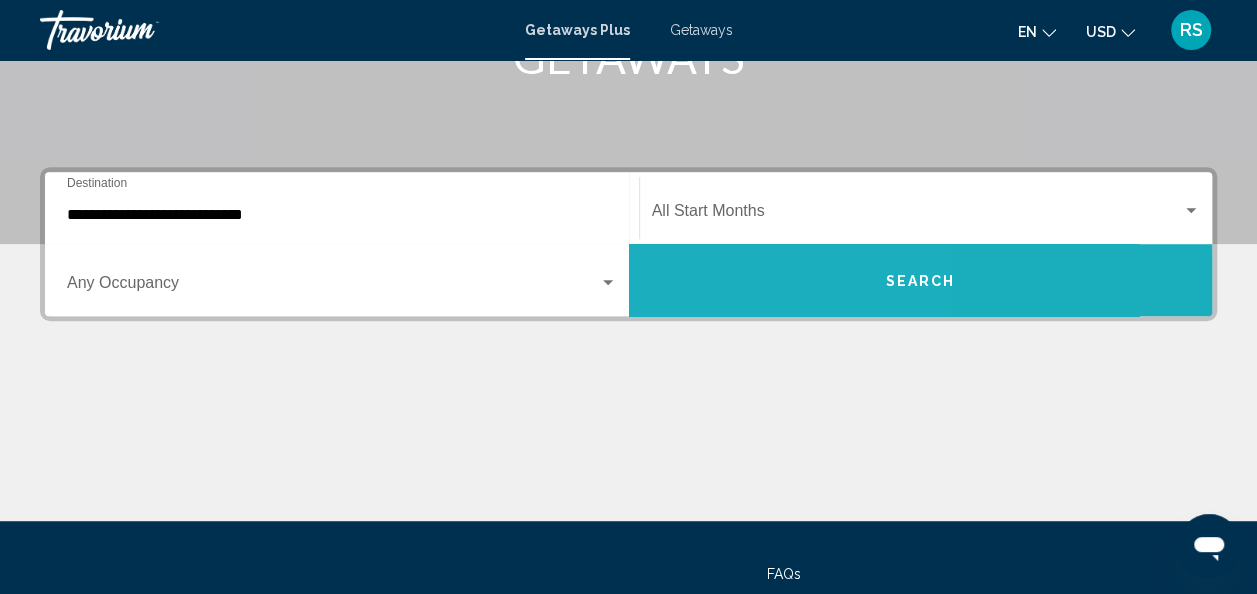 click on "Search" at bounding box center (921, 280) 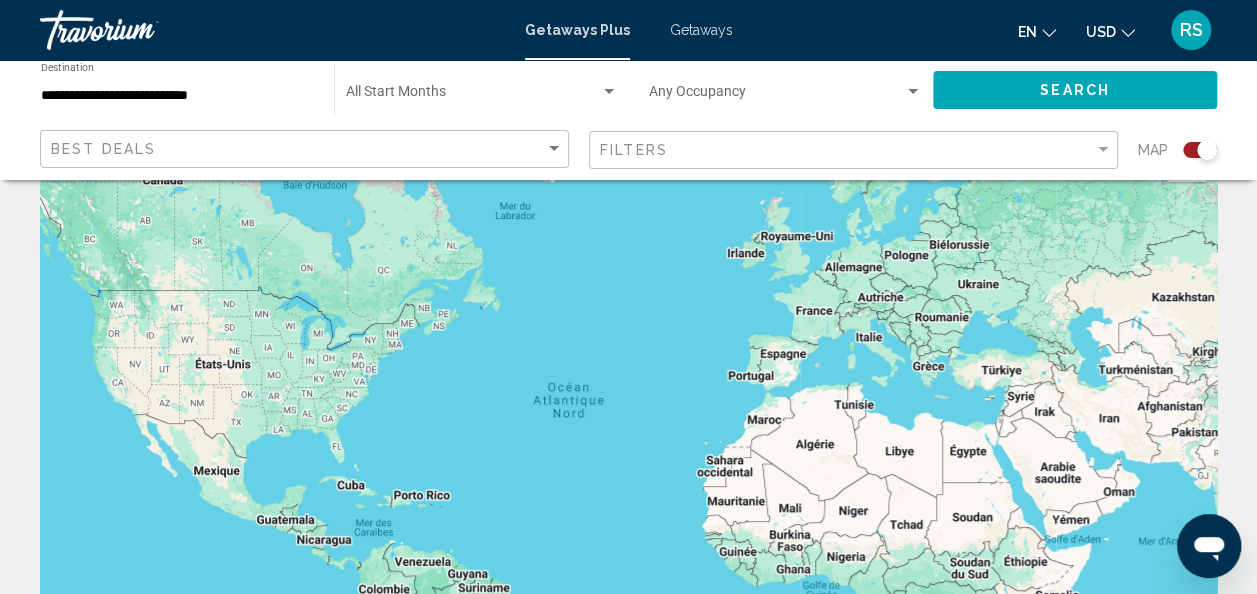 scroll, scrollTop: 0, scrollLeft: 0, axis: both 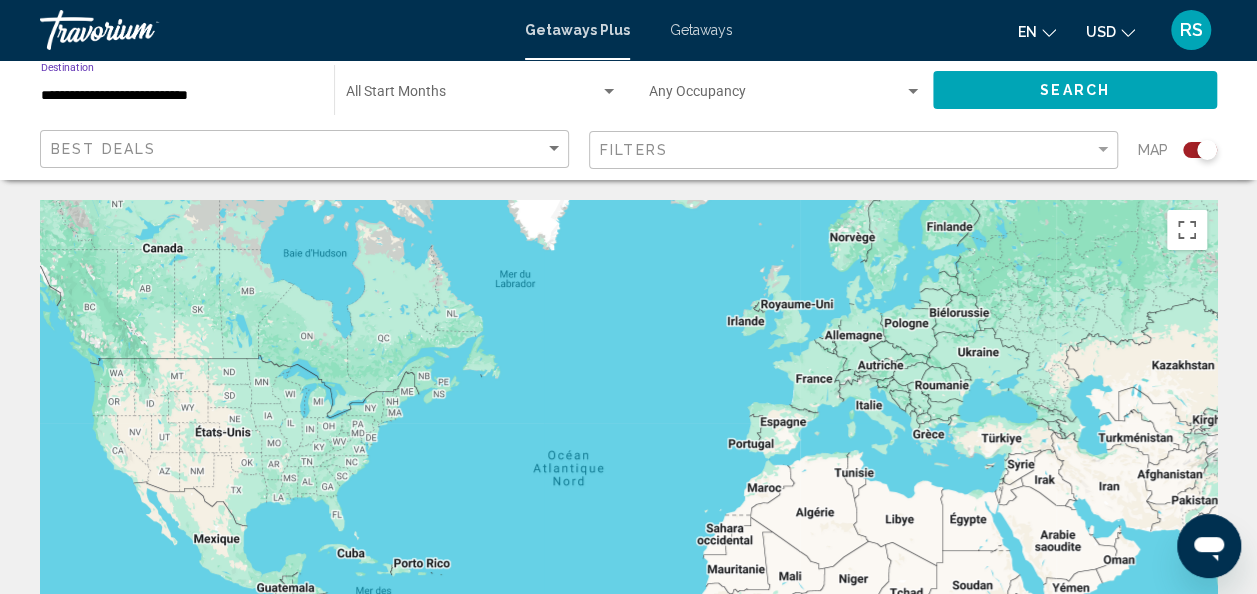 click on "**********" at bounding box center (177, 96) 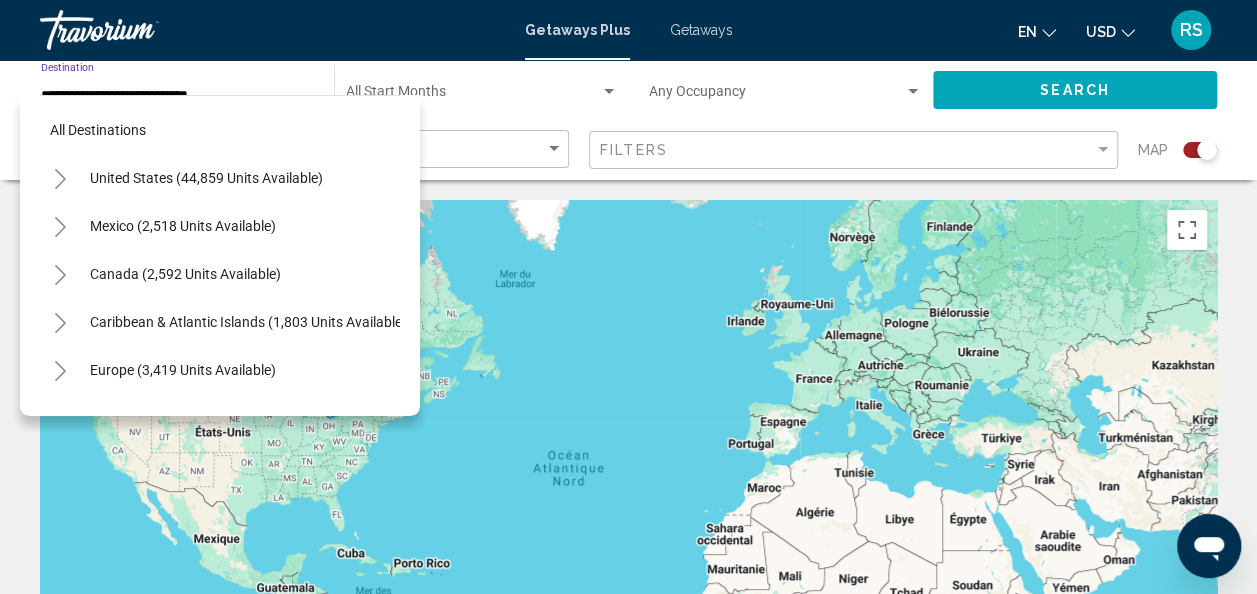 scroll, scrollTop: 510, scrollLeft: 0, axis: vertical 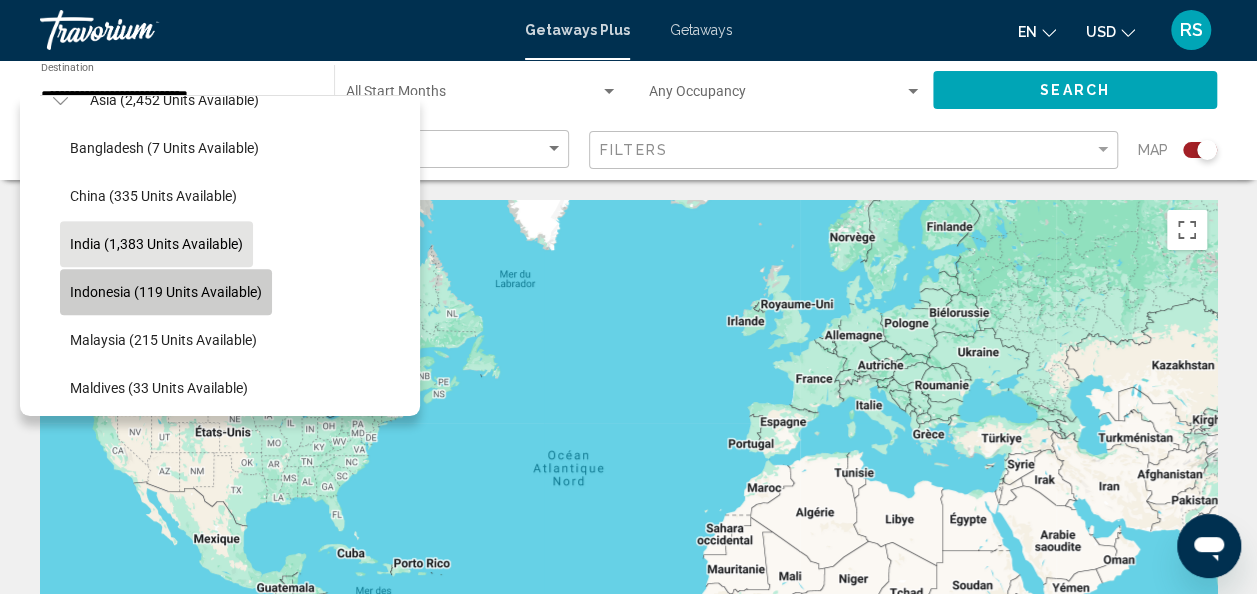 click on "Indonesia (119 units available)" 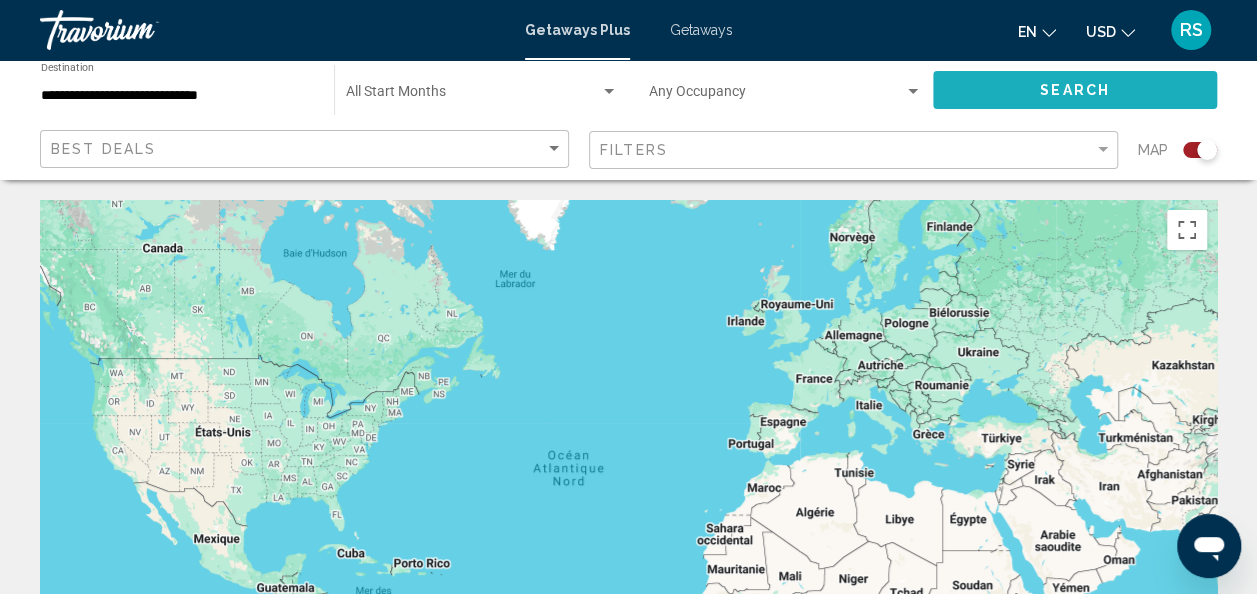 click on "Search" 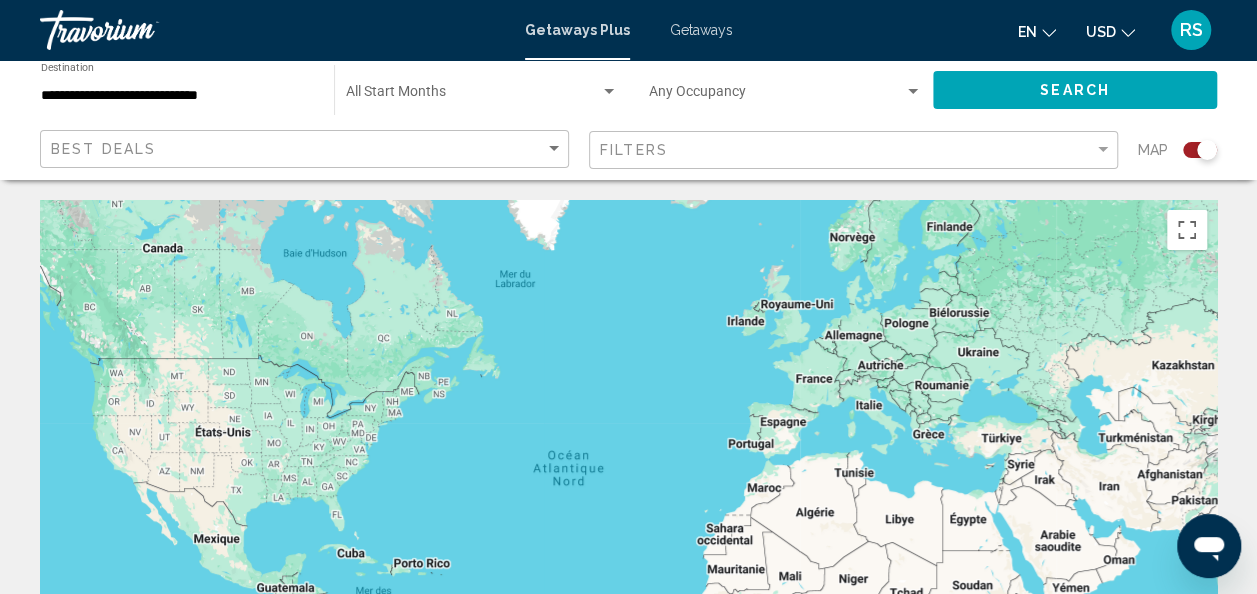 click at bounding box center [473, 96] 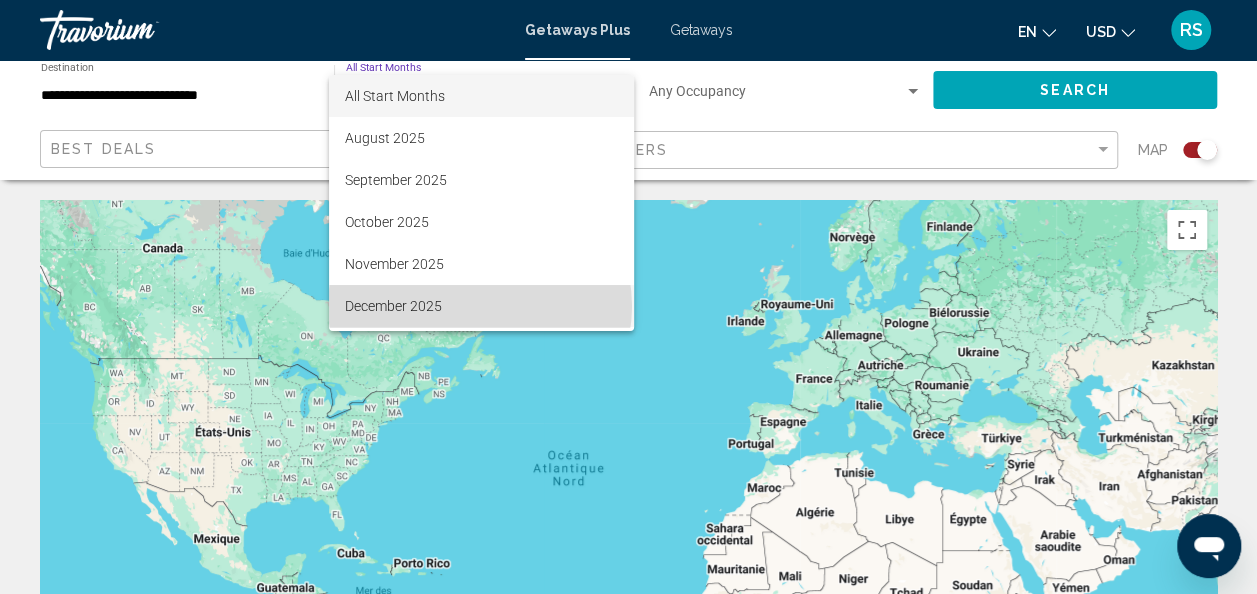 click on "December 2025" at bounding box center [481, 306] 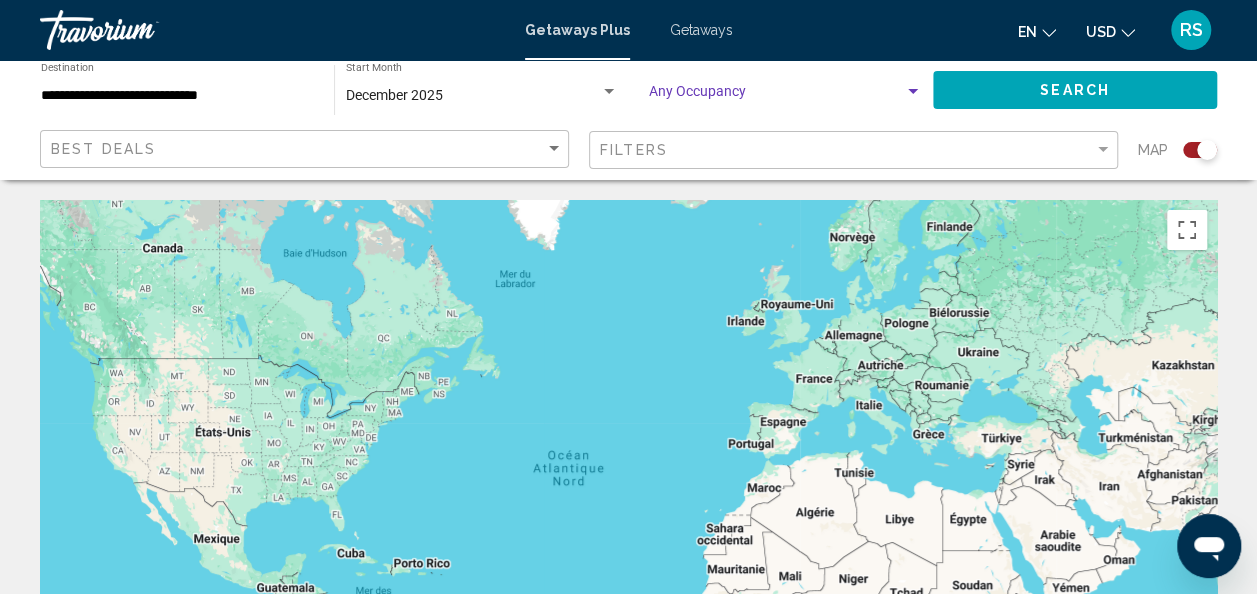 click at bounding box center (776, 96) 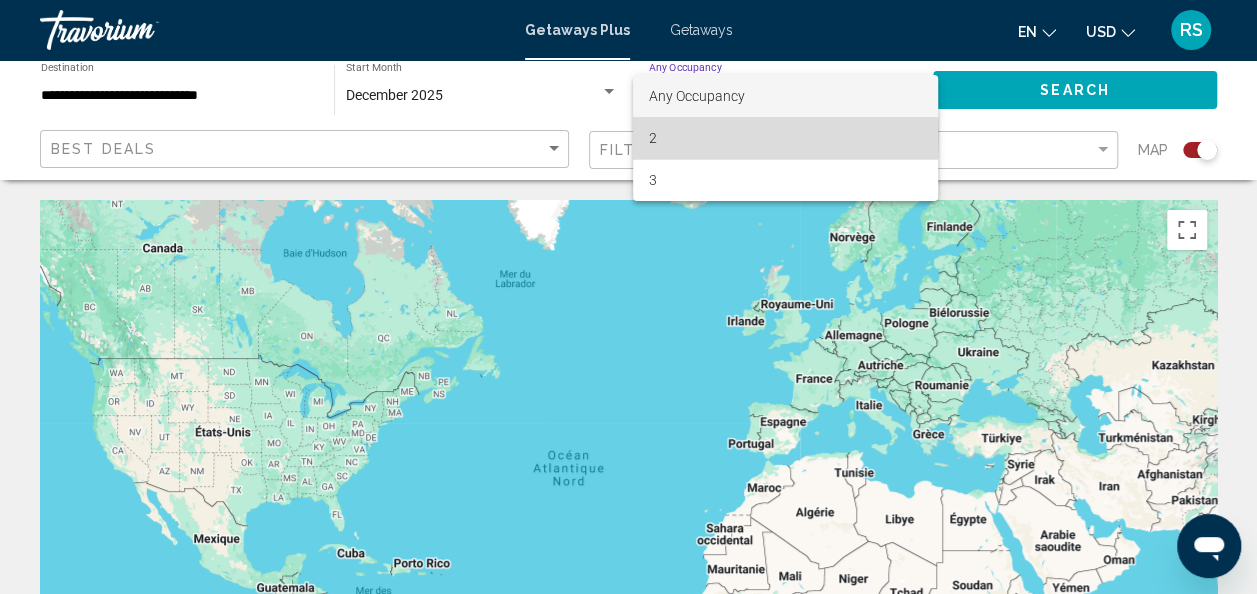 click on "2" at bounding box center (785, 138) 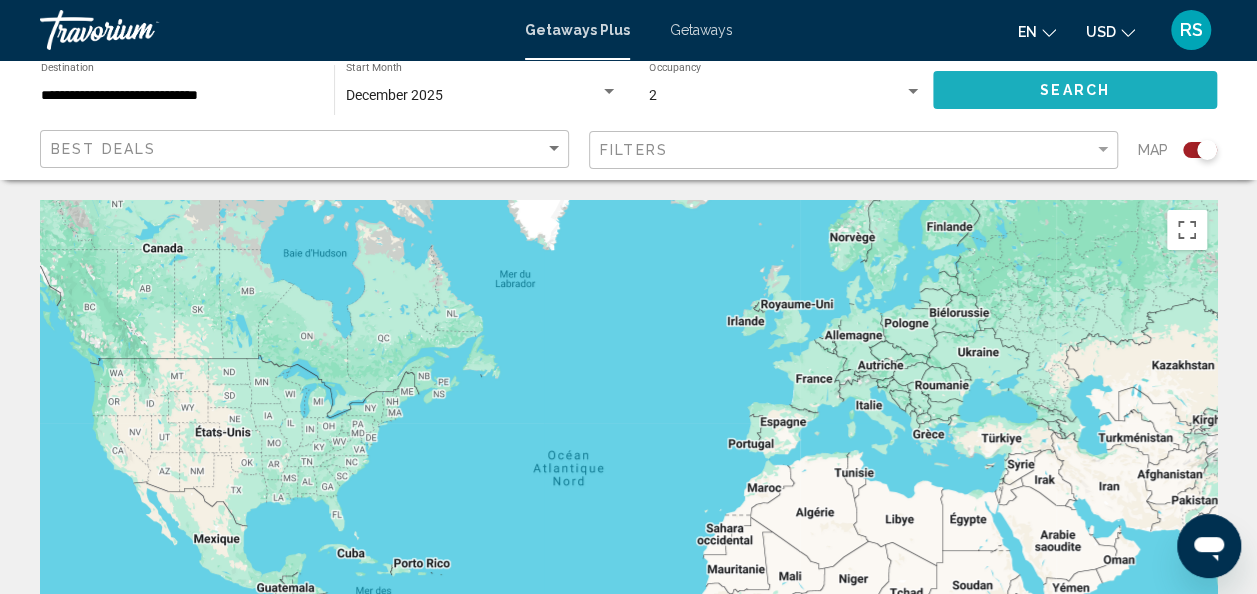 click on "Search" 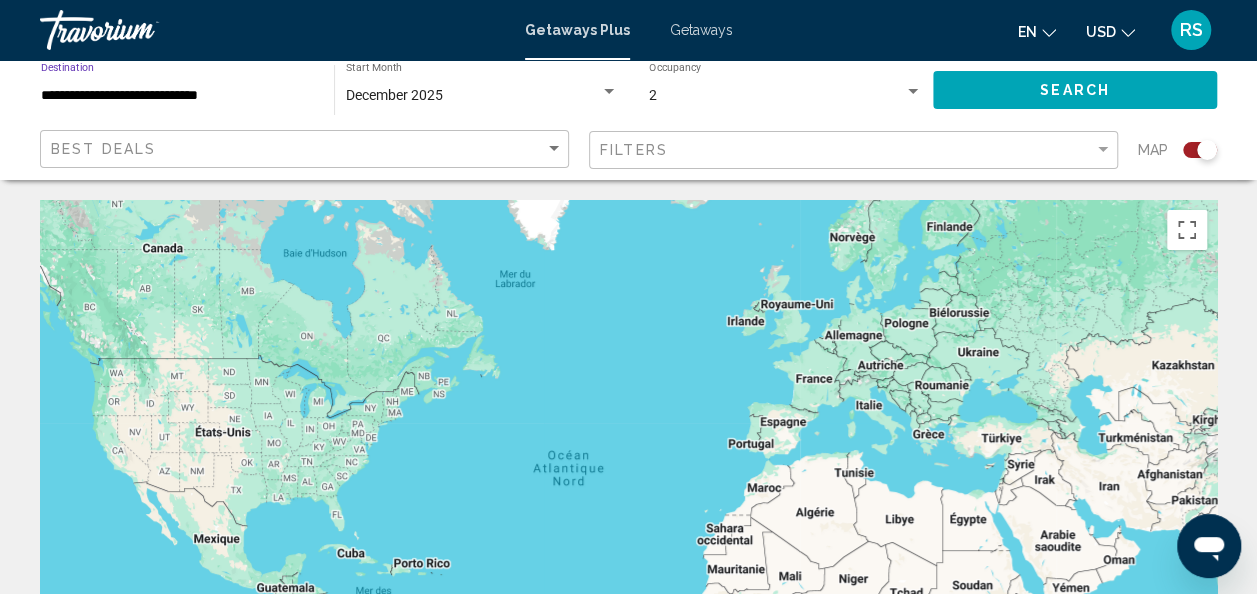 click on "**********" at bounding box center [177, 96] 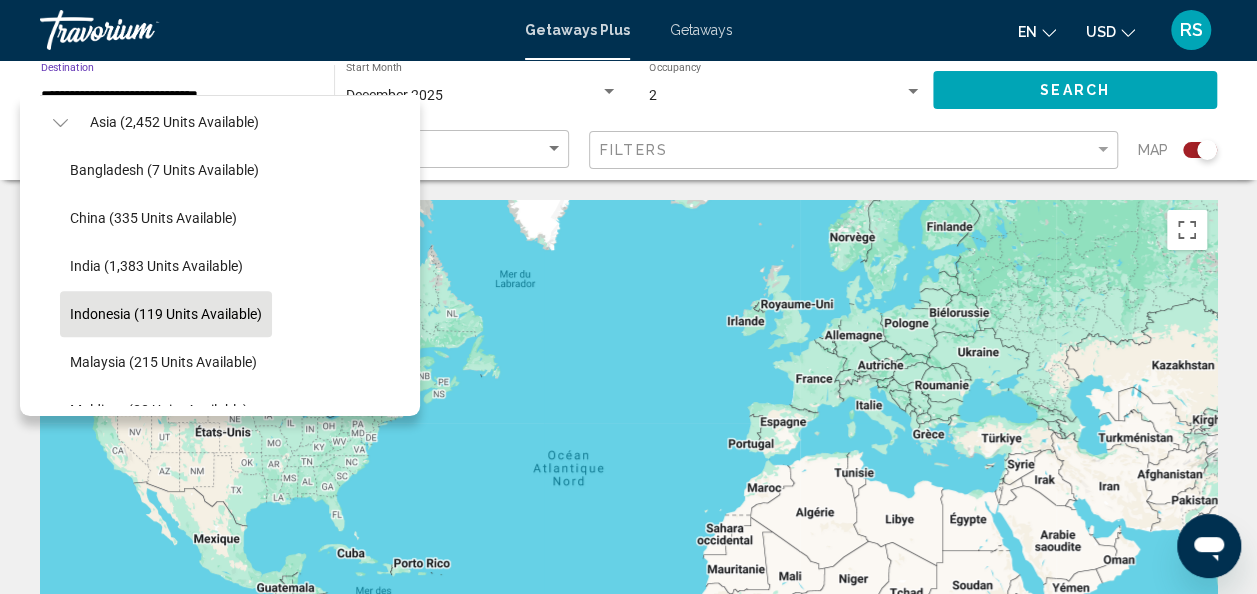 scroll, scrollTop: 486, scrollLeft: 0, axis: vertical 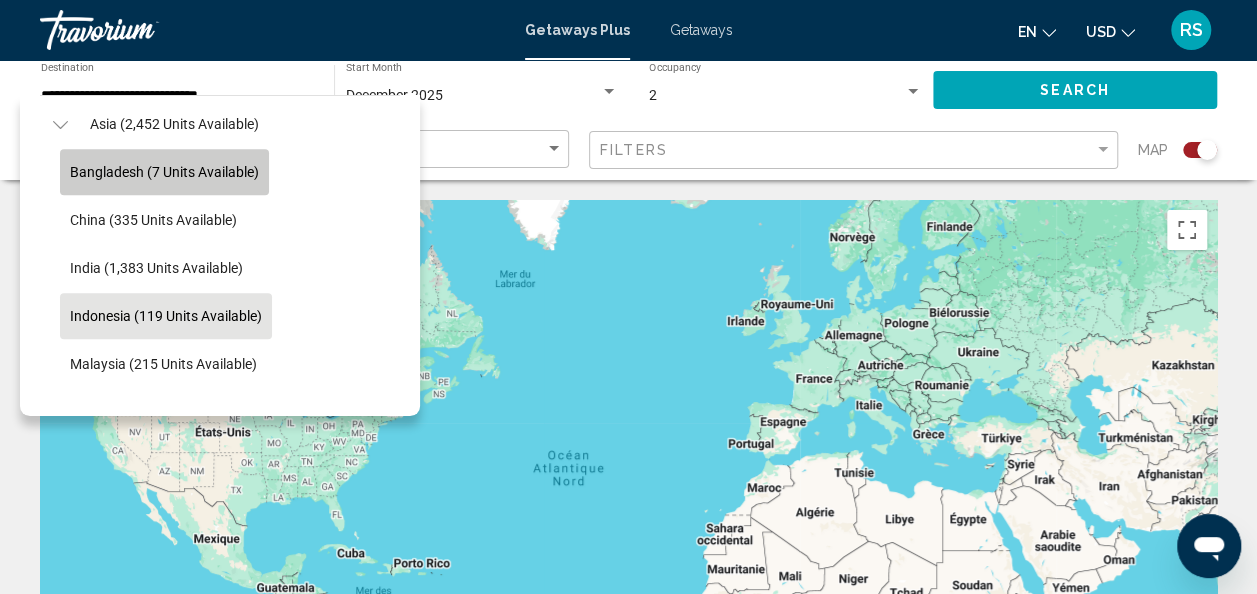 click on "Bangladesh (7 units available)" 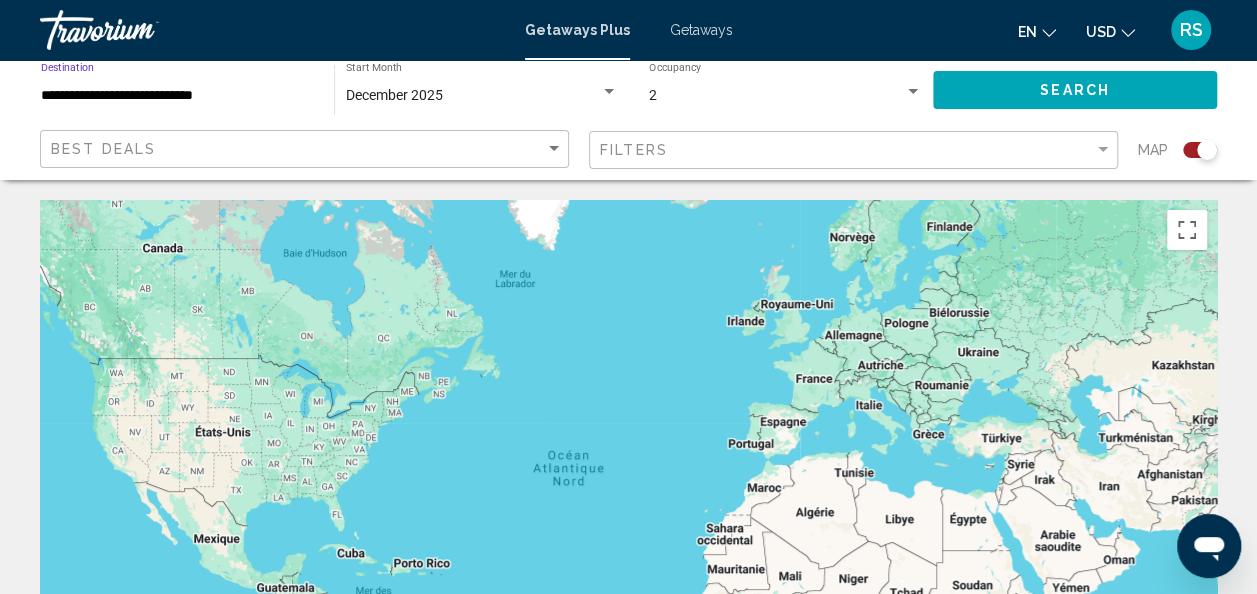 click on "Search" 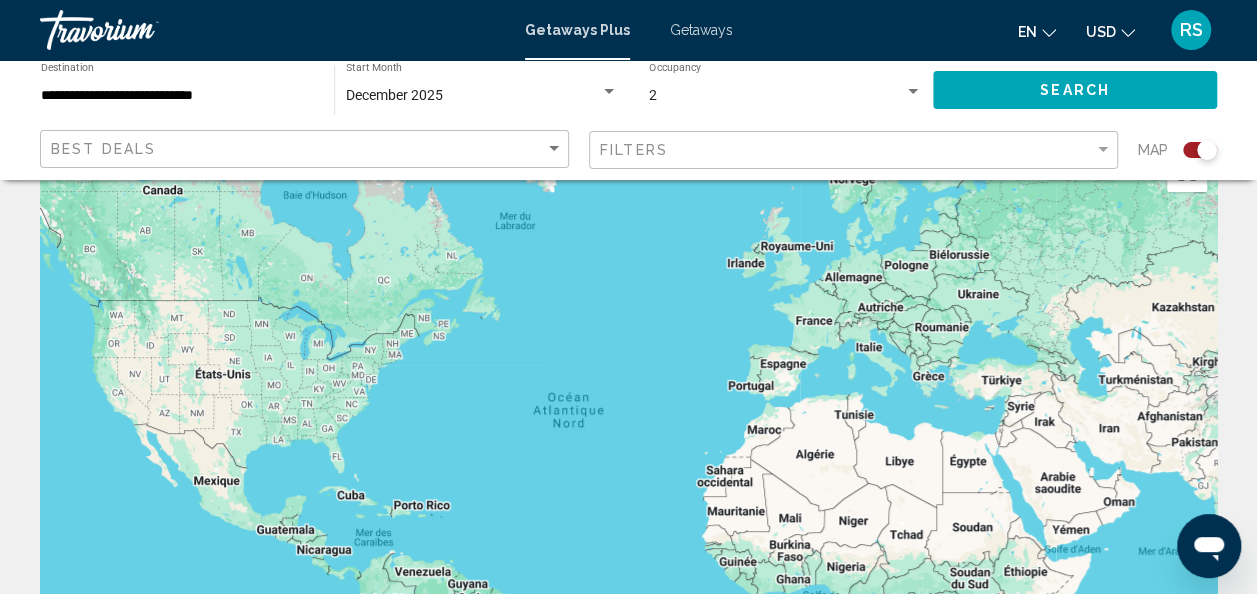 scroll, scrollTop: 0, scrollLeft: 0, axis: both 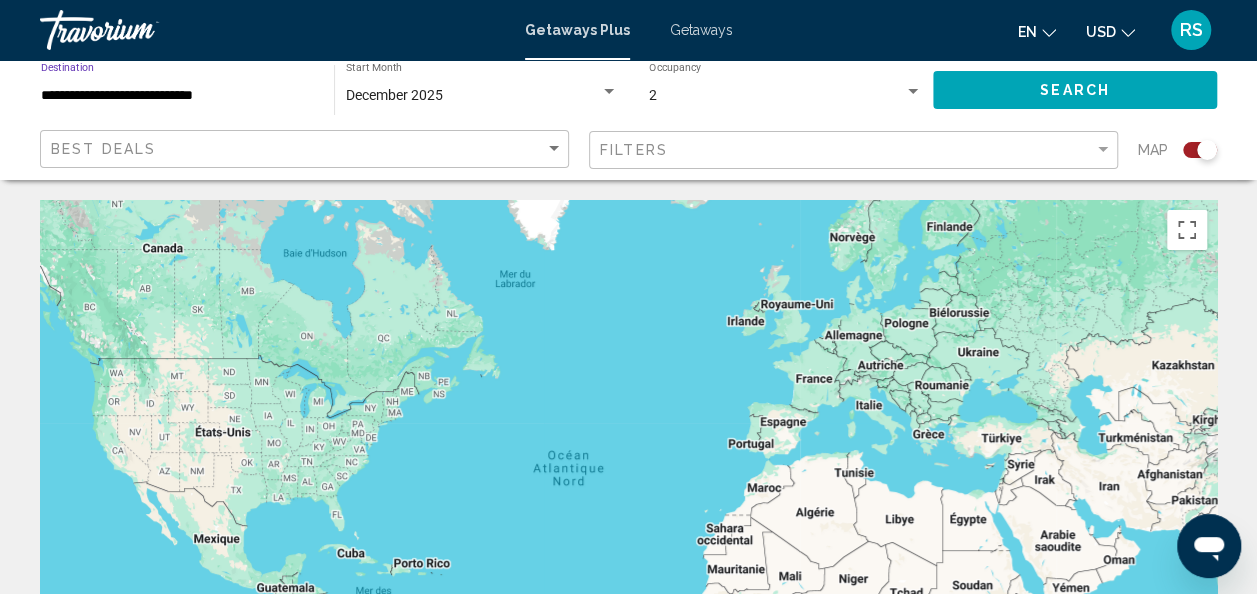 click on "**********" at bounding box center [177, 96] 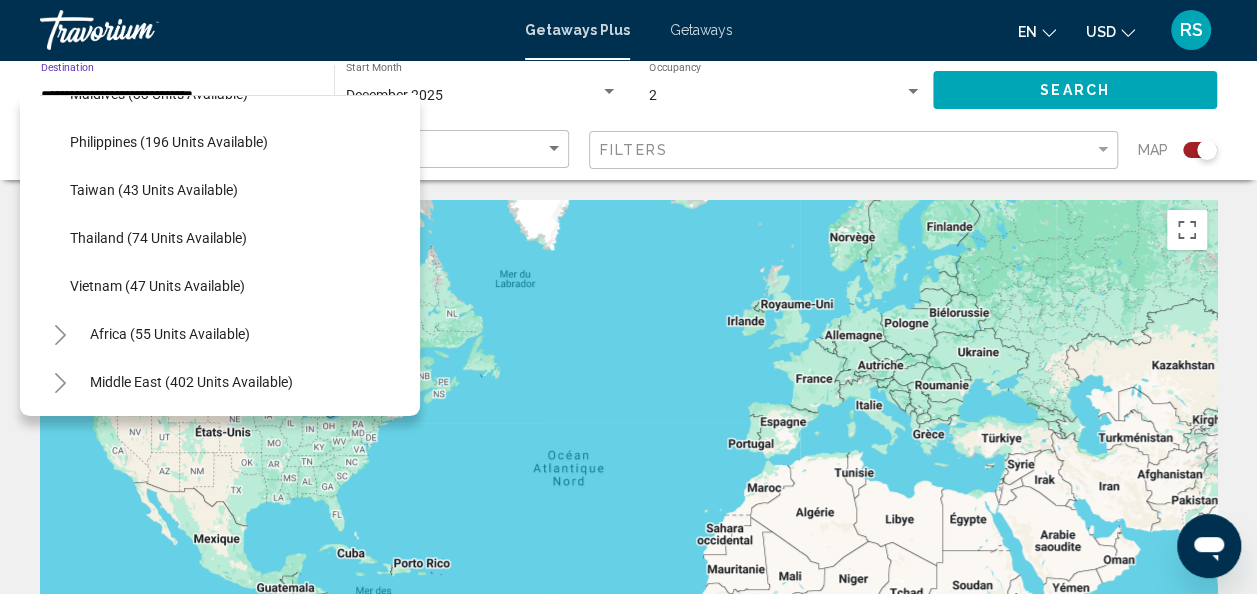 scroll, scrollTop: 819, scrollLeft: 0, axis: vertical 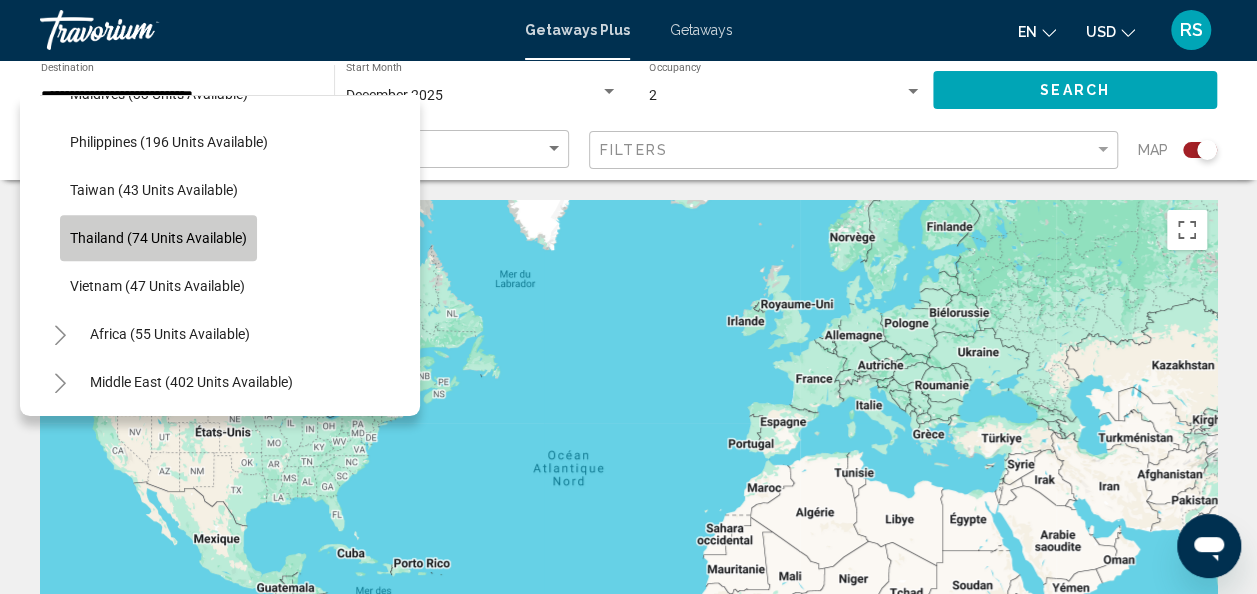 click on "Thailand (74 units available)" 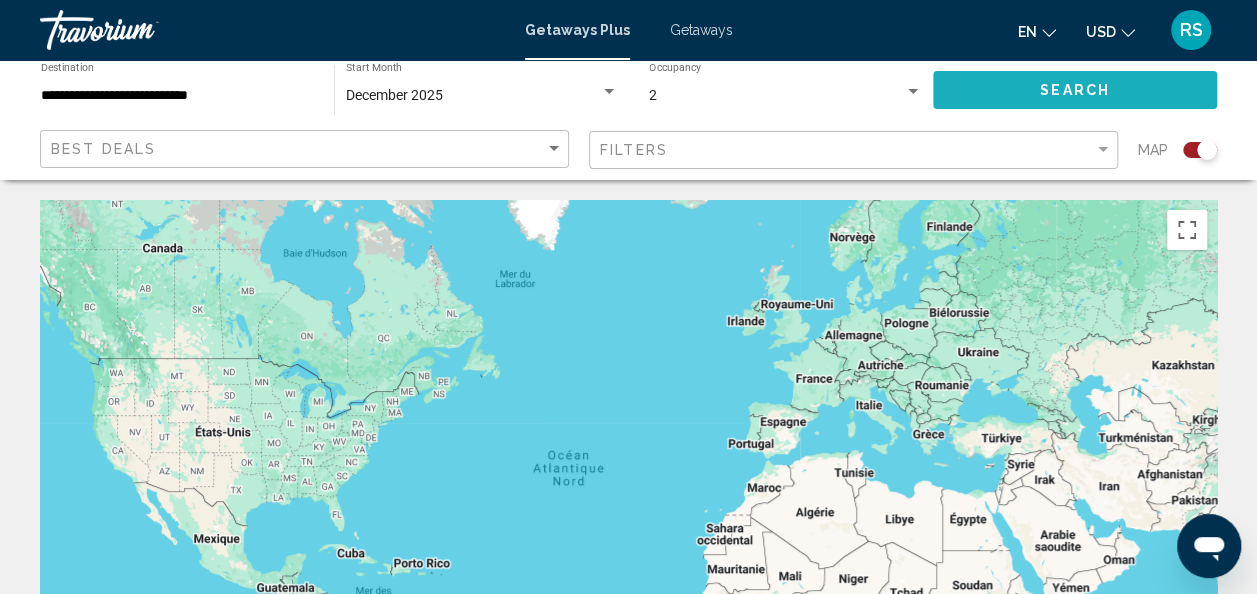 click on "Search" 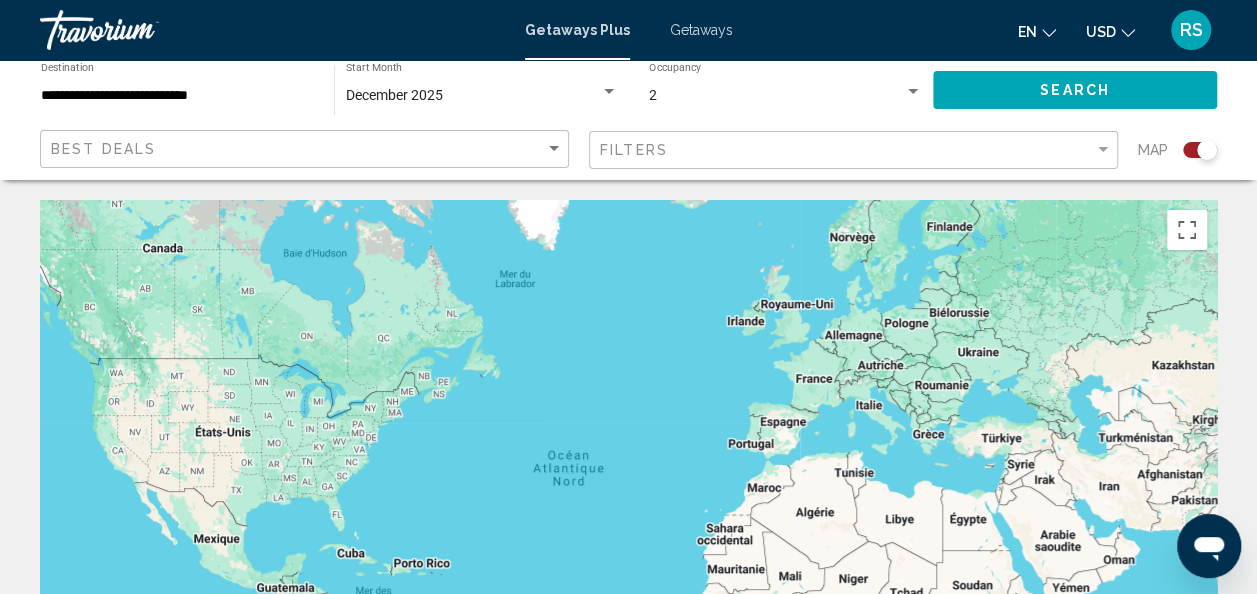 click 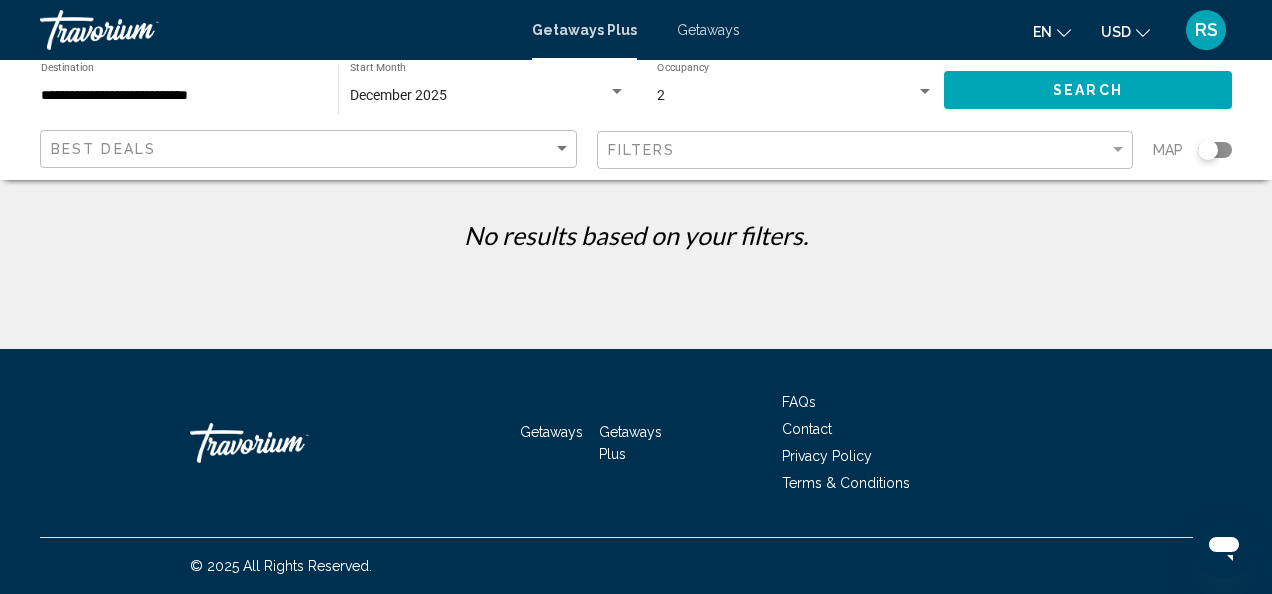click on "Getaways" at bounding box center [708, 30] 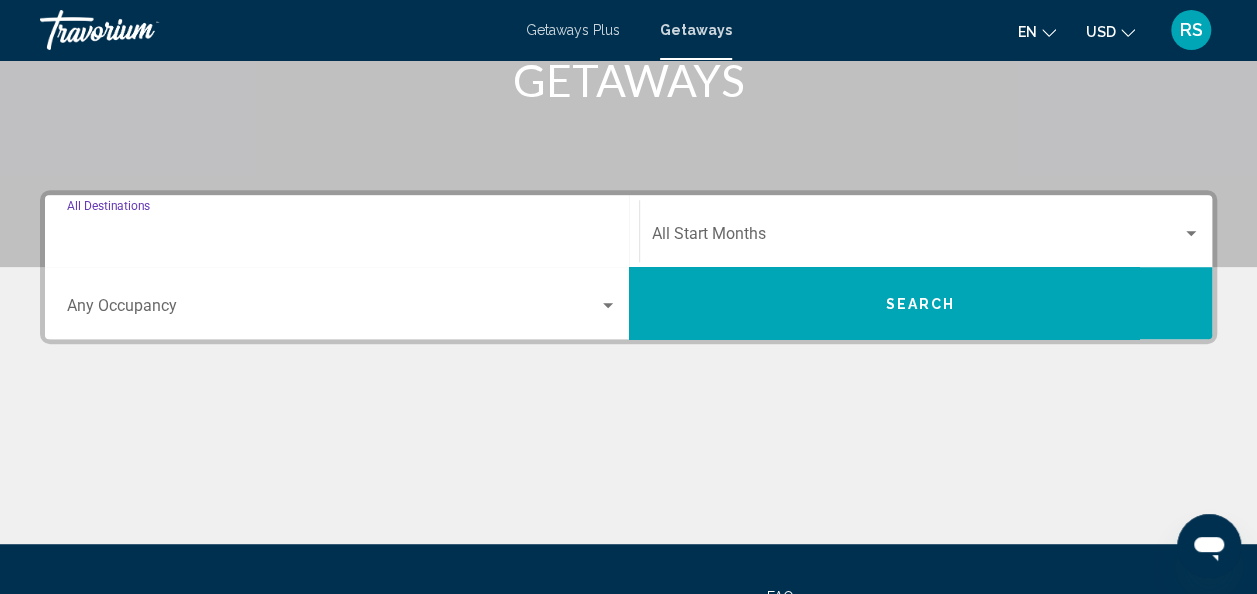 click on "Destination All Destinations" at bounding box center [342, 238] 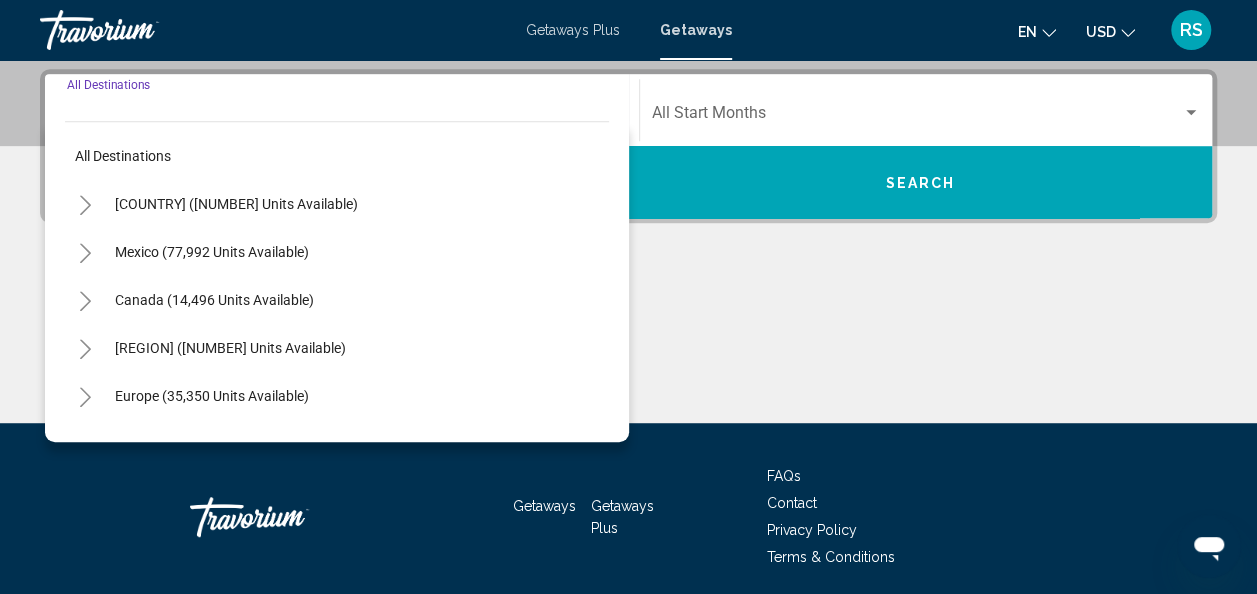 scroll, scrollTop: 458, scrollLeft: 0, axis: vertical 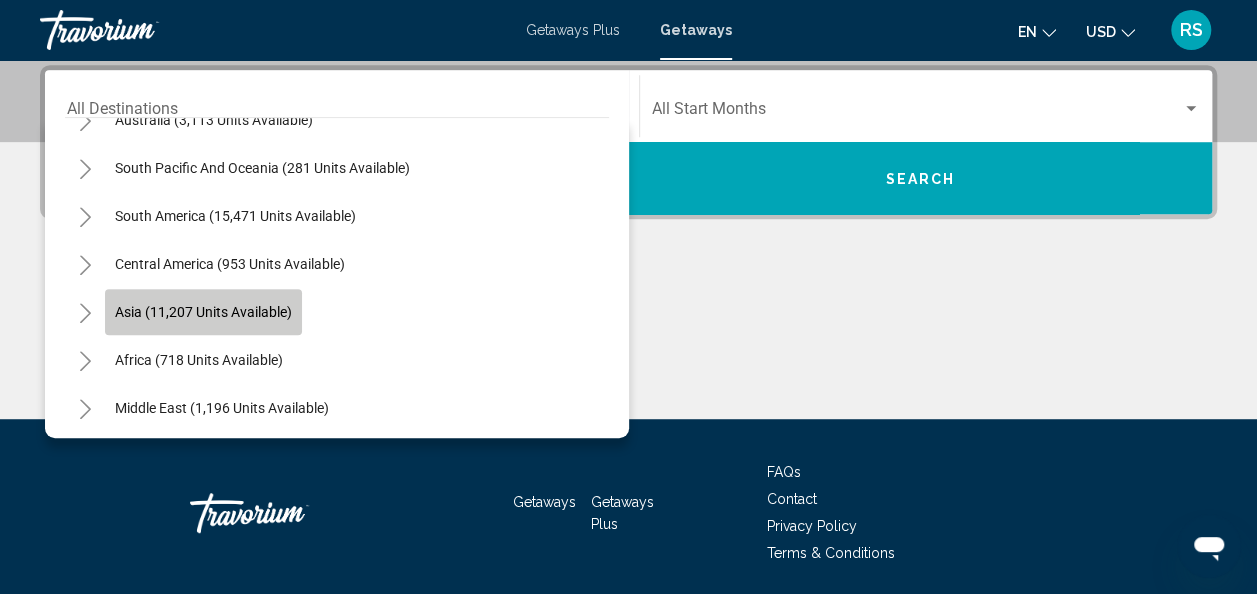 click on "Asia (11,207 units available)" 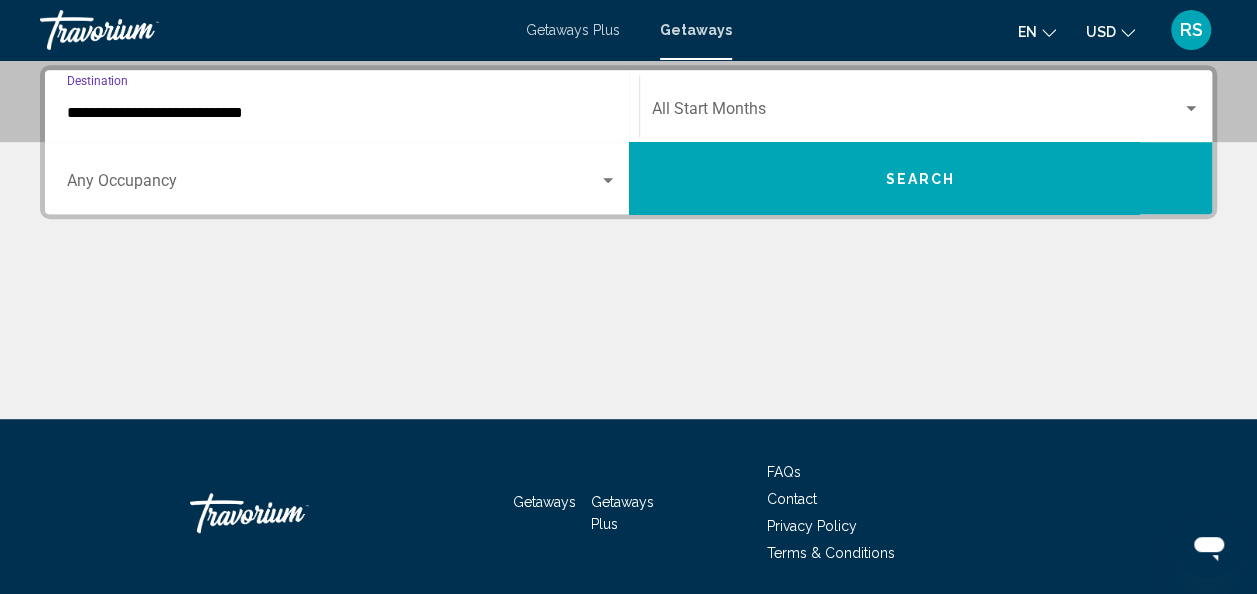 click on "**********" at bounding box center [342, 113] 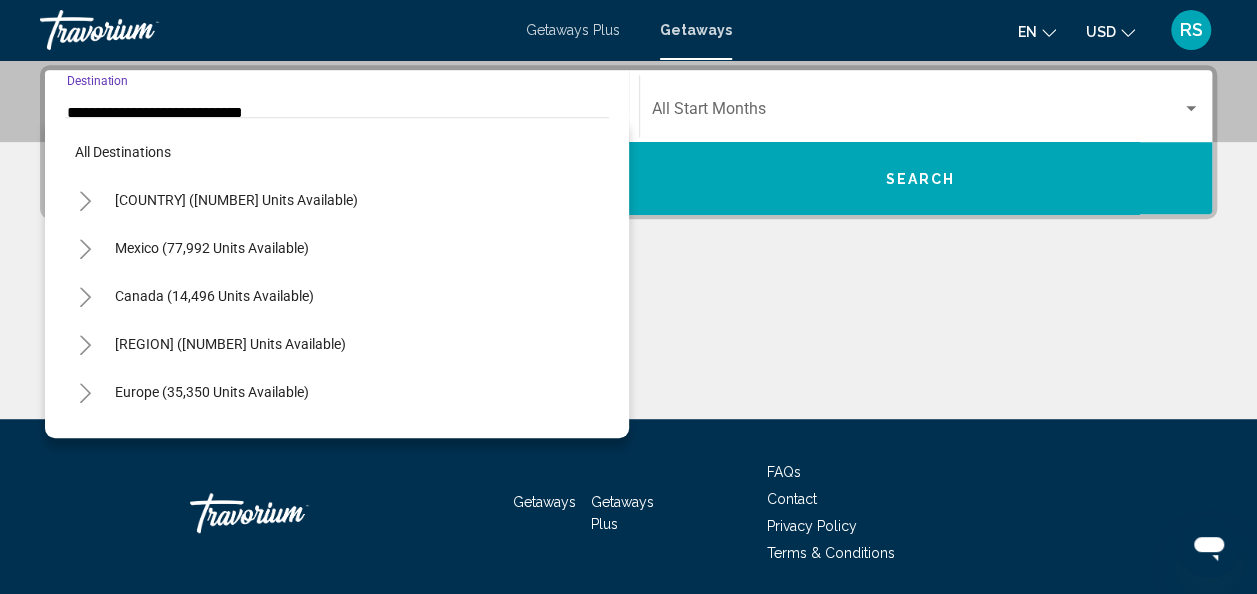 scroll, scrollTop: 433, scrollLeft: 0, axis: vertical 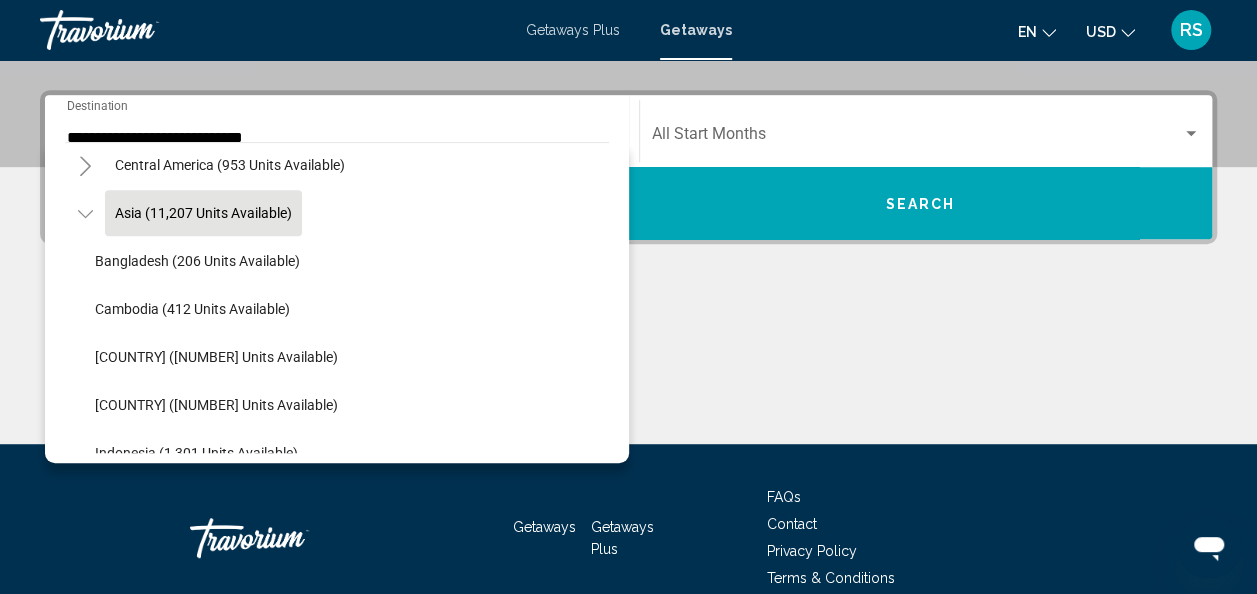 click on "Start Month All Start Months" 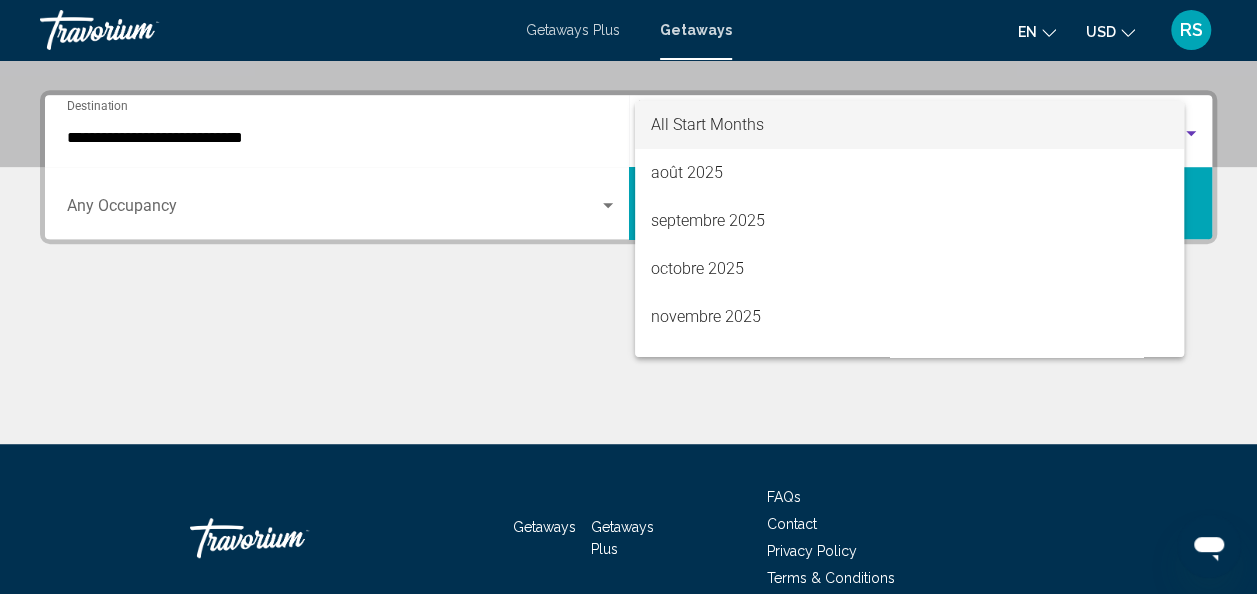 scroll, scrollTop: 458, scrollLeft: 0, axis: vertical 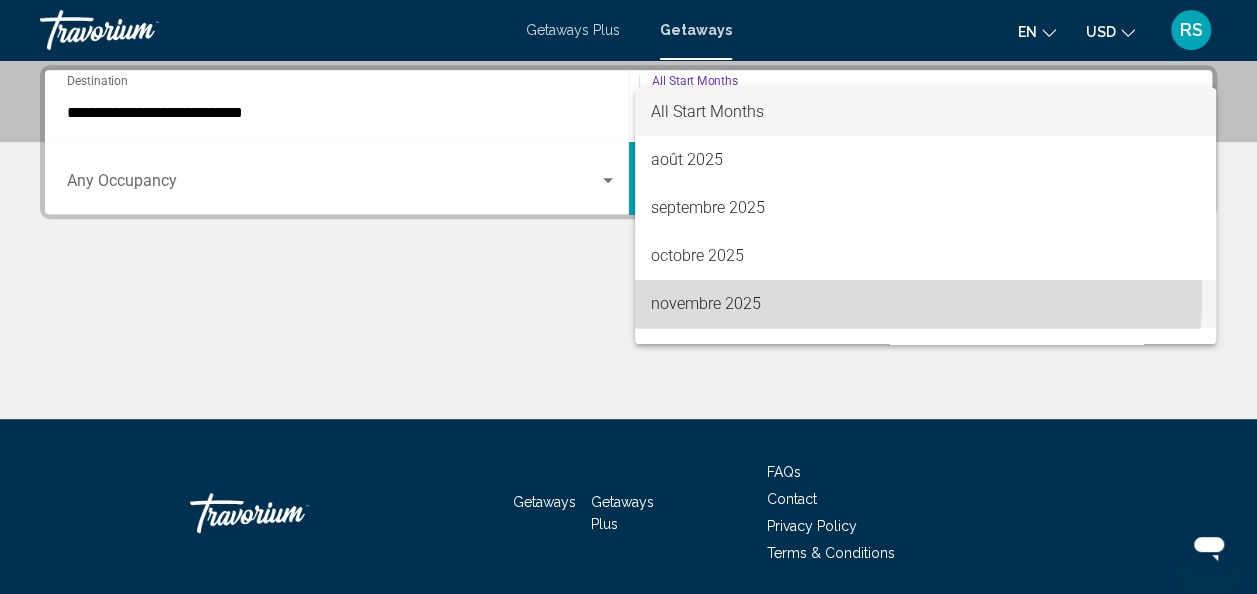 click on "novembre 2025" at bounding box center (925, 304) 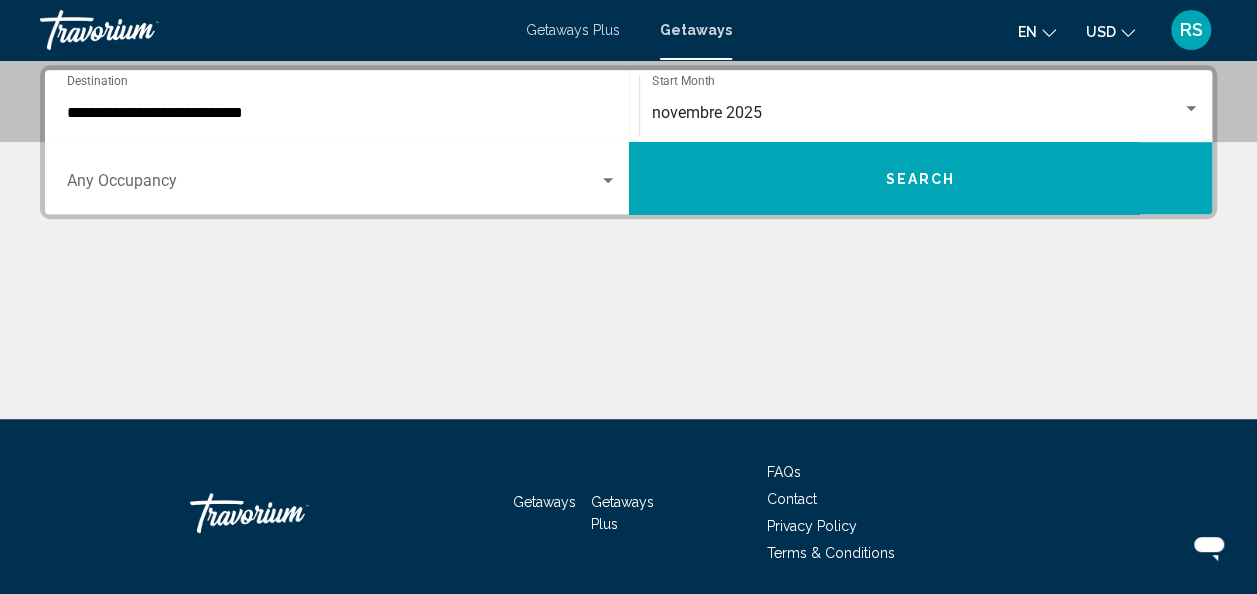 click on "Occupancy Any Occupancy" at bounding box center (342, 178) 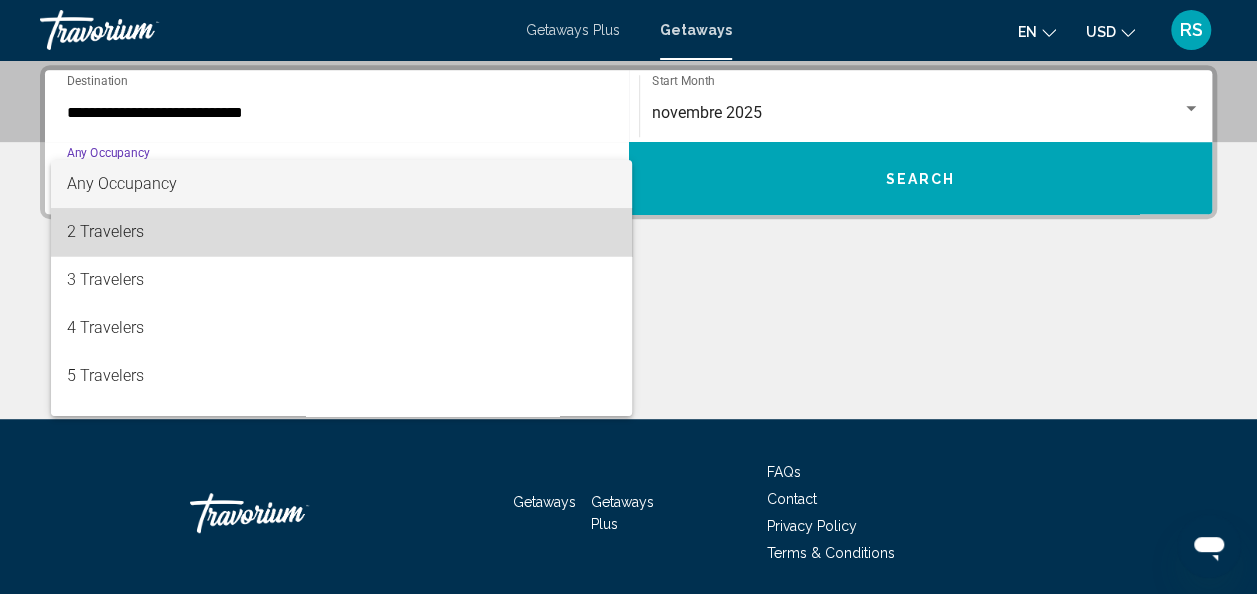 click on "2 Travelers" at bounding box center [342, 232] 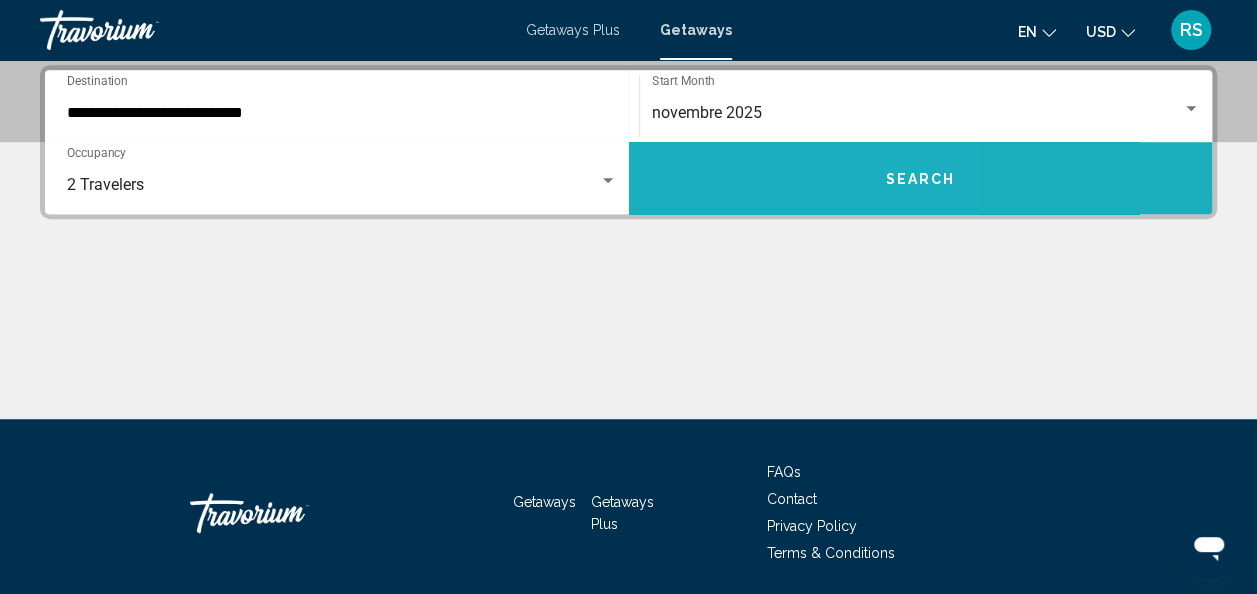 click on "Search" at bounding box center (921, 178) 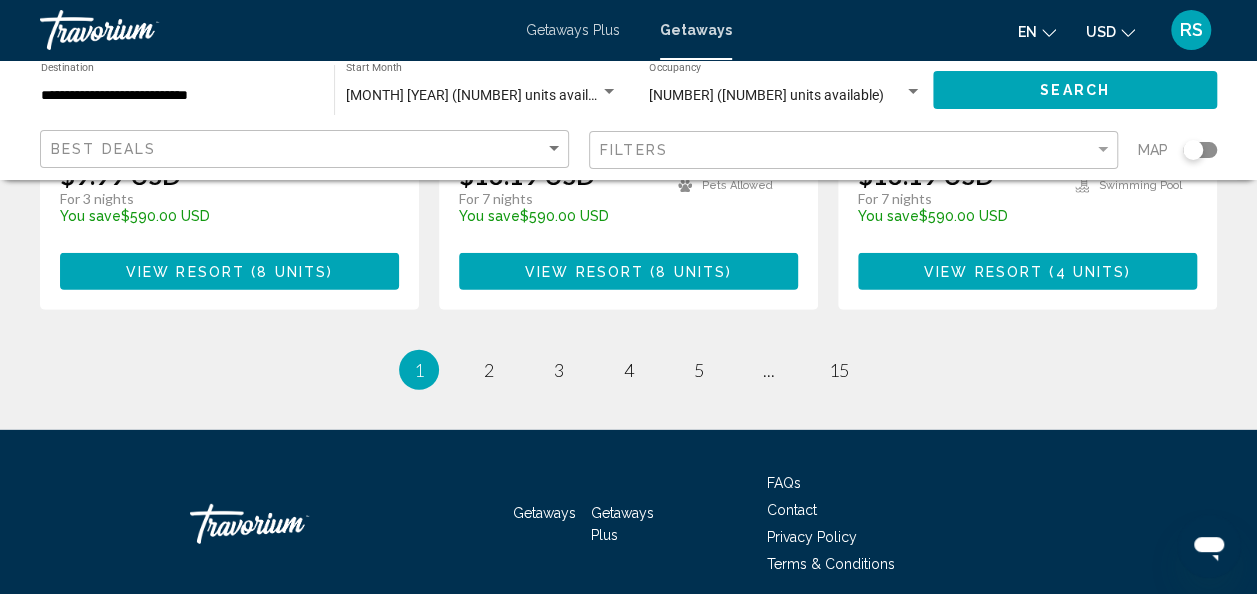 scroll, scrollTop: 2813, scrollLeft: 0, axis: vertical 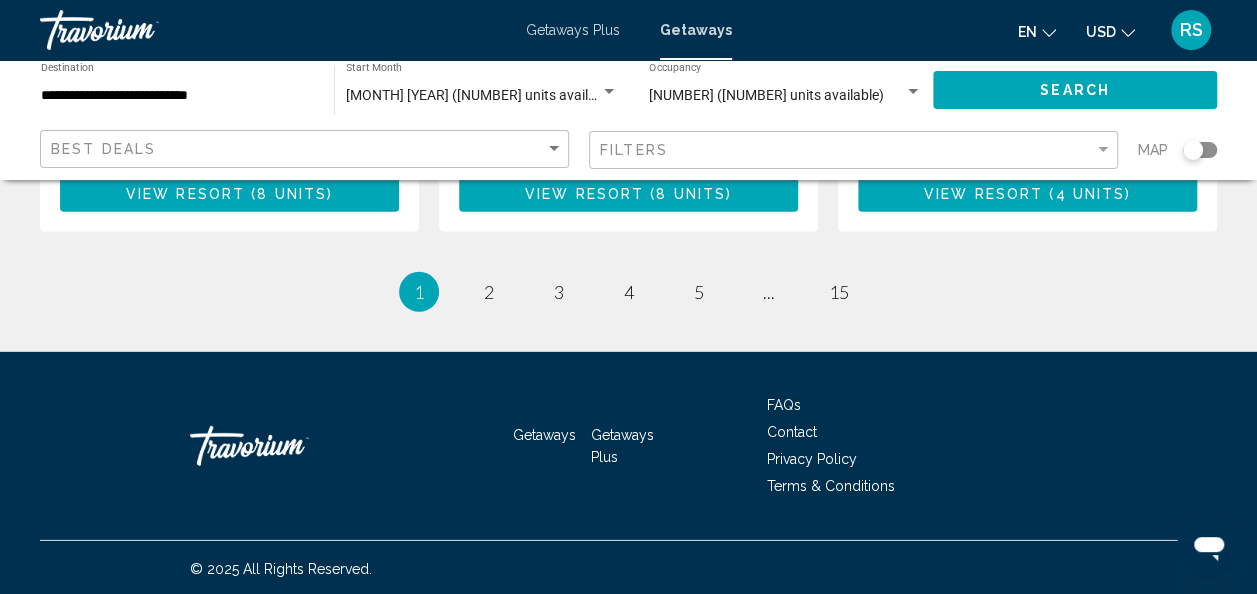 click on "**********" at bounding box center [177, 96] 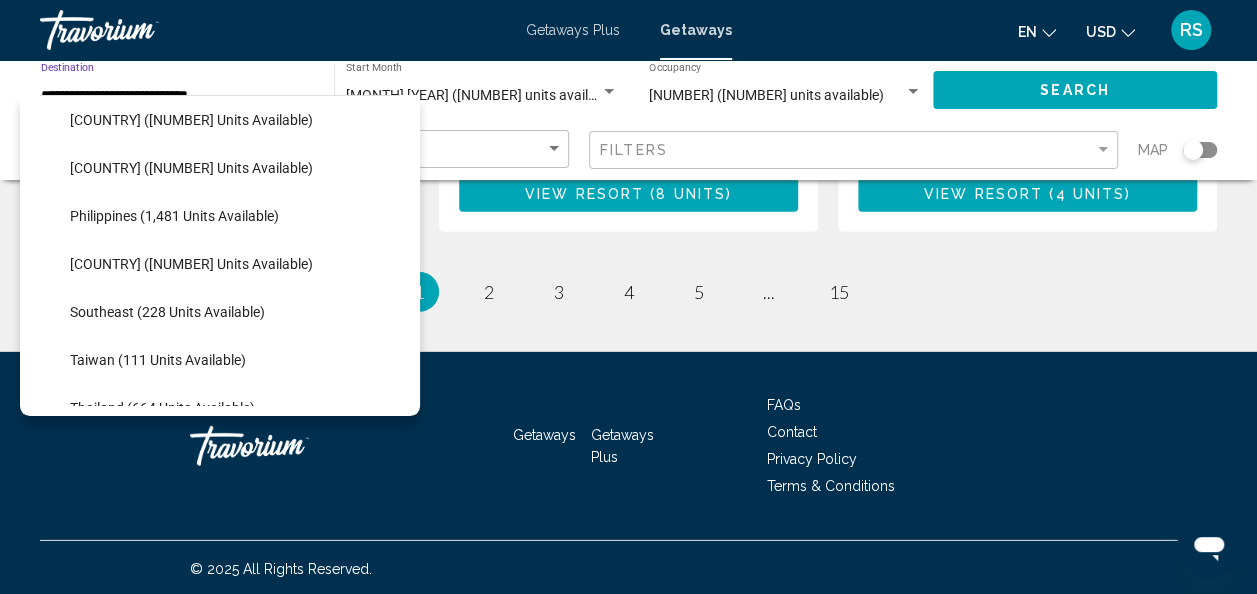 scroll, scrollTop: 826, scrollLeft: 0, axis: vertical 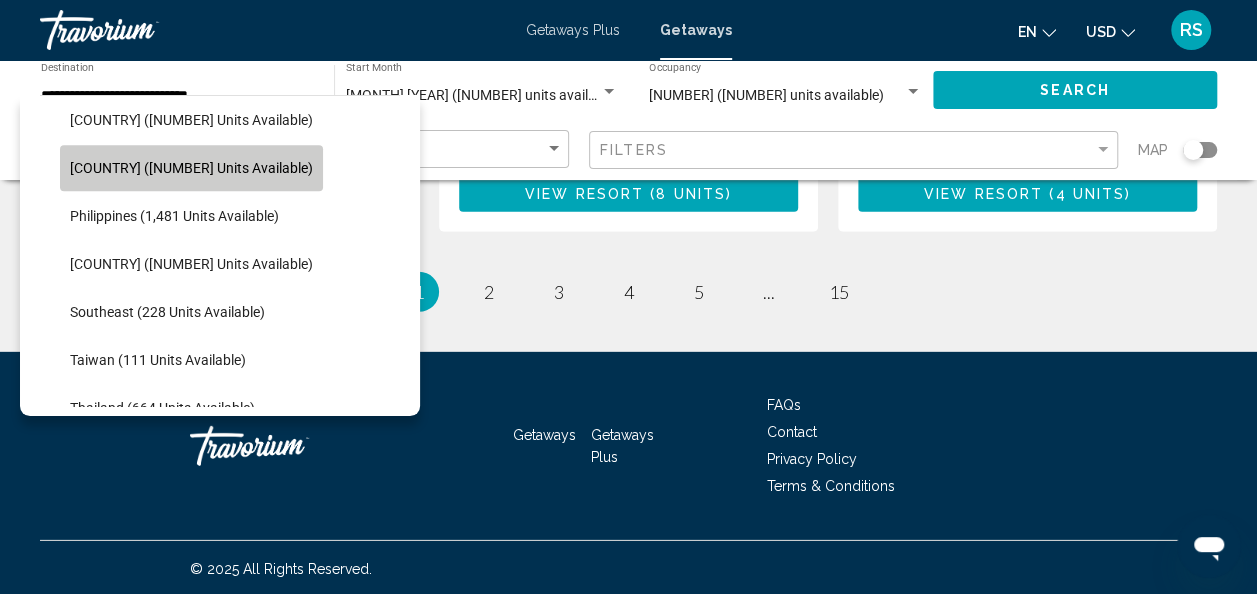 click on "[COUNTRY] ([NUMBER] units available)" 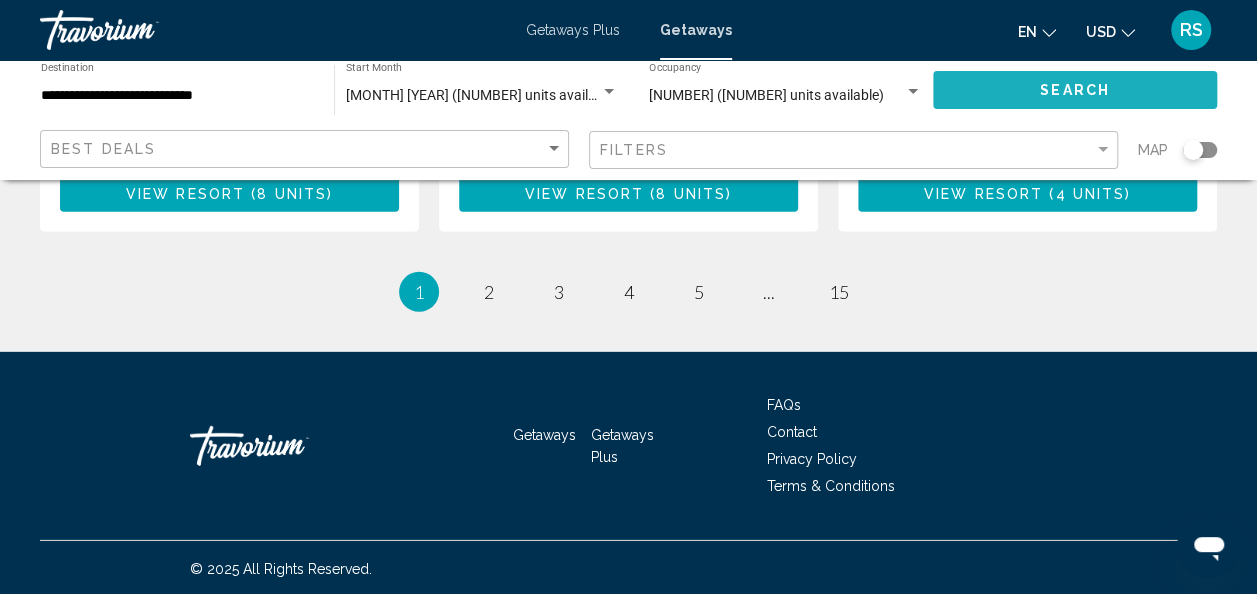 click on "Search" 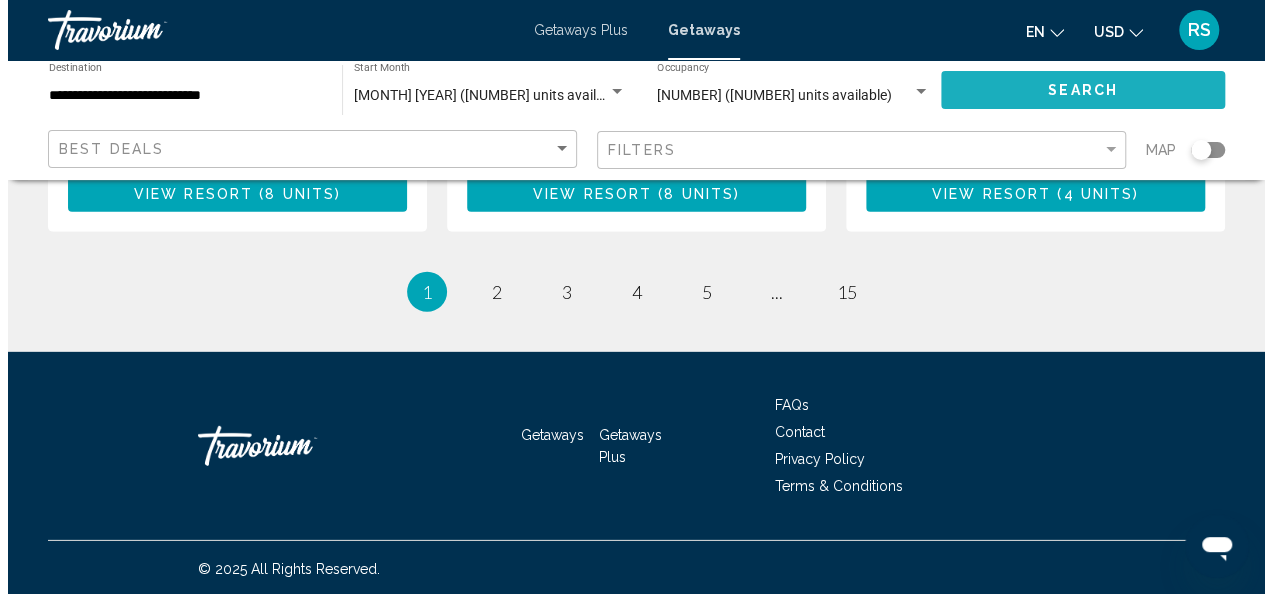 scroll, scrollTop: 0, scrollLeft: 0, axis: both 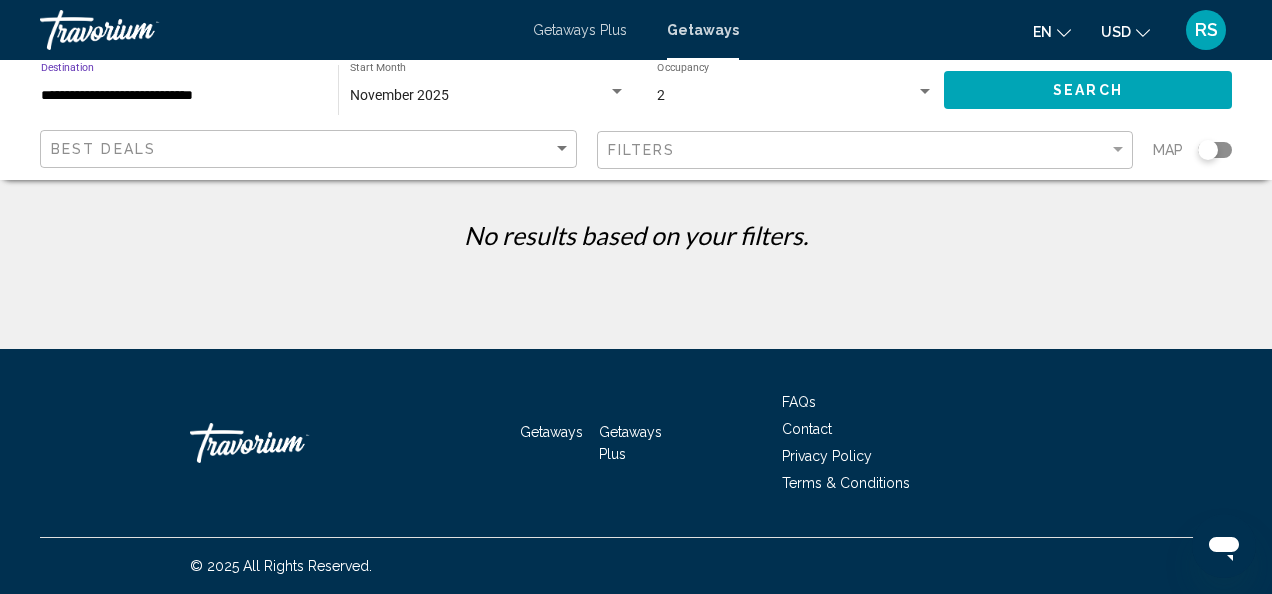 click on "**********" at bounding box center [179, 96] 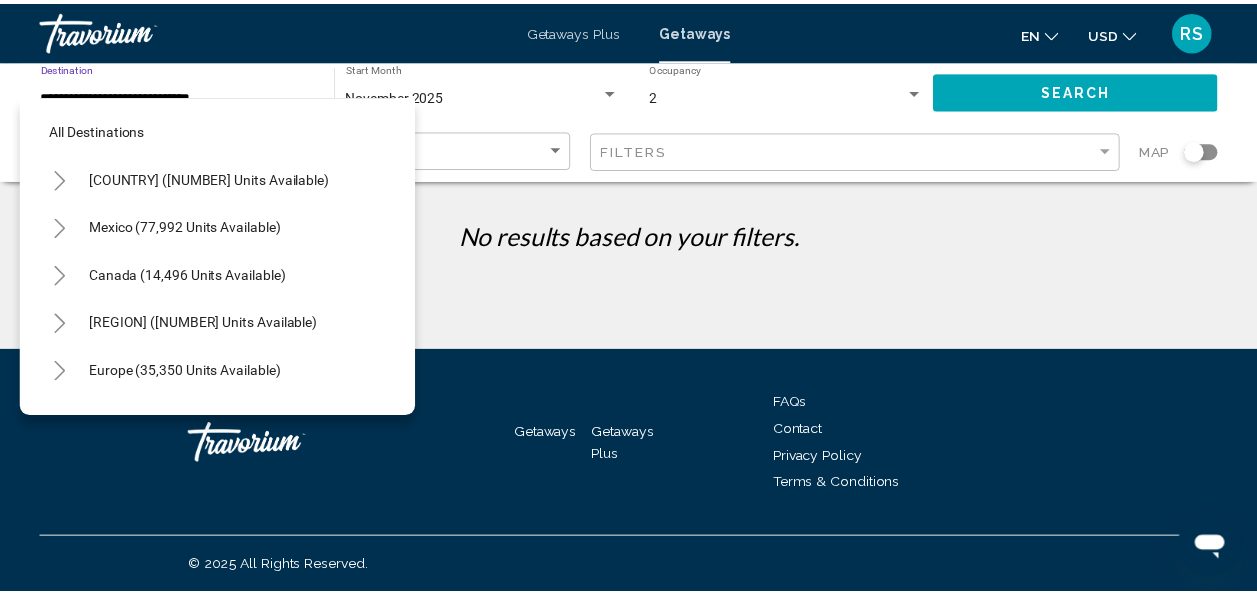 scroll, scrollTop: 750, scrollLeft: 0, axis: vertical 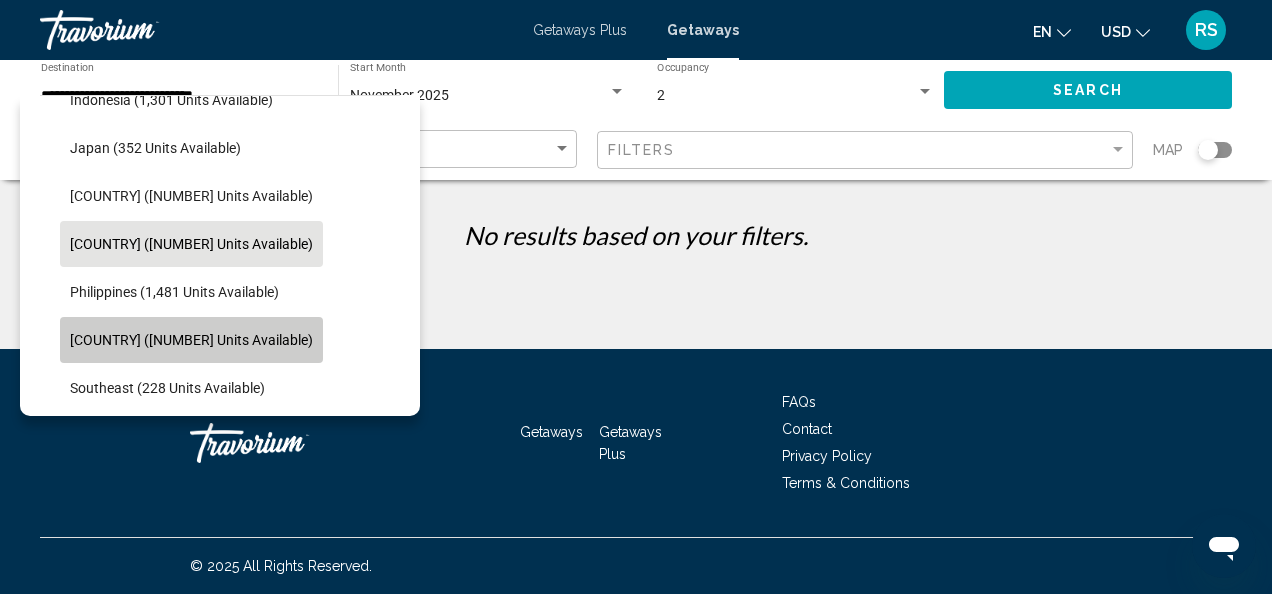 click on "[COUNTRY] ([NUMBER] units available)" 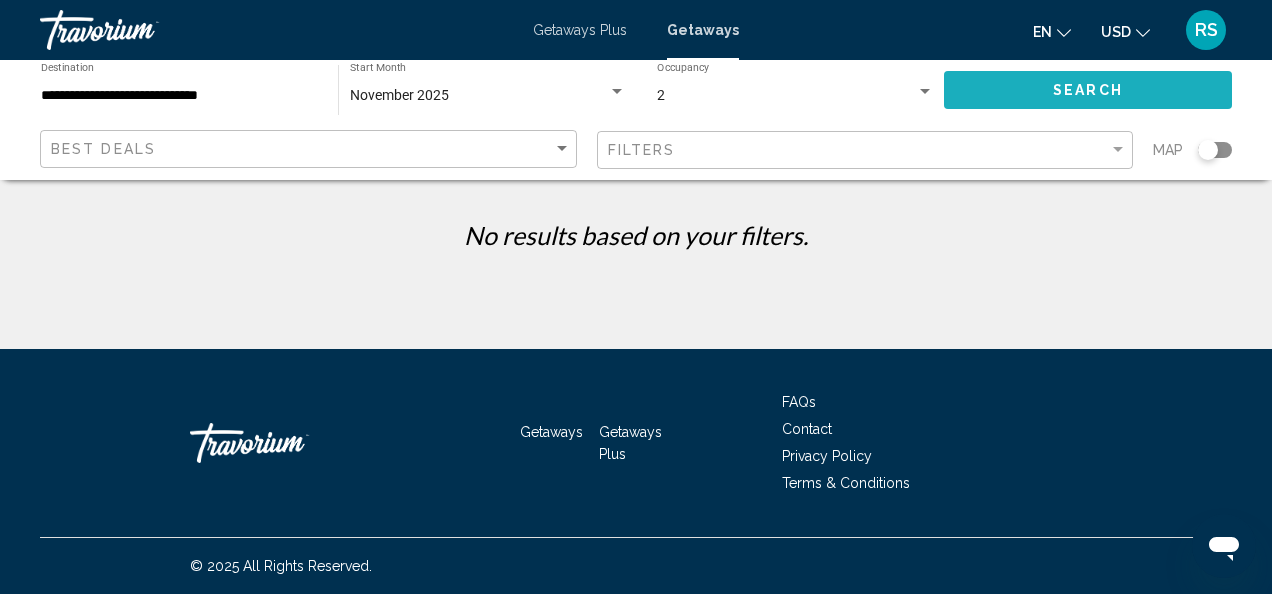 click on "Search" 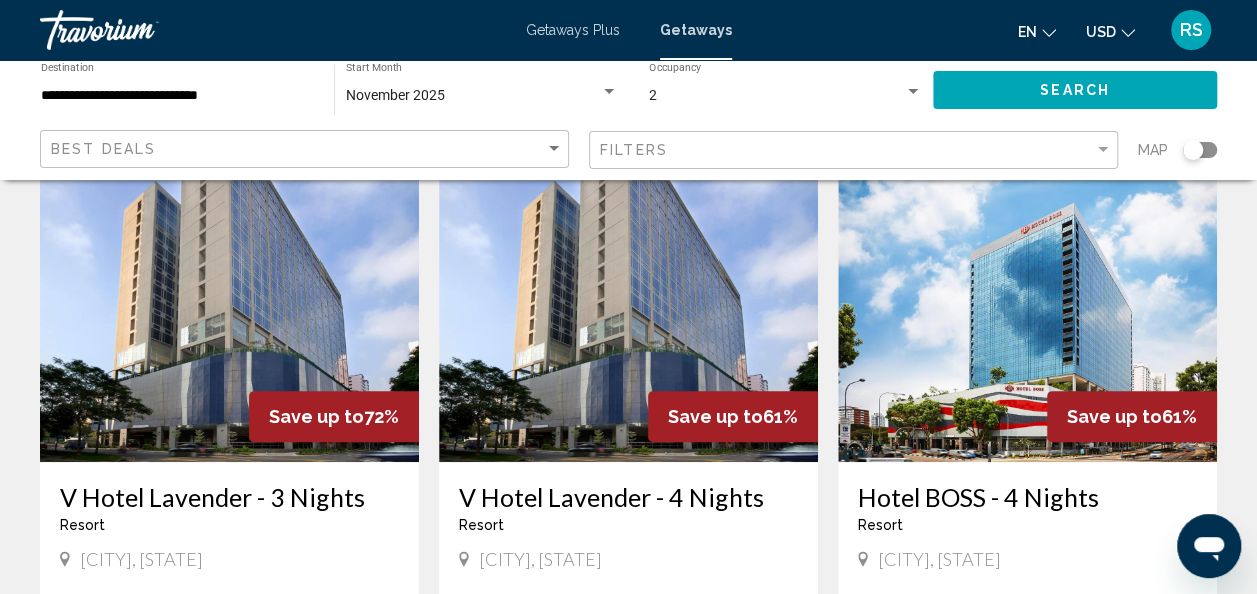 scroll, scrollTop: 0, scrollLeft: 0, axis: both 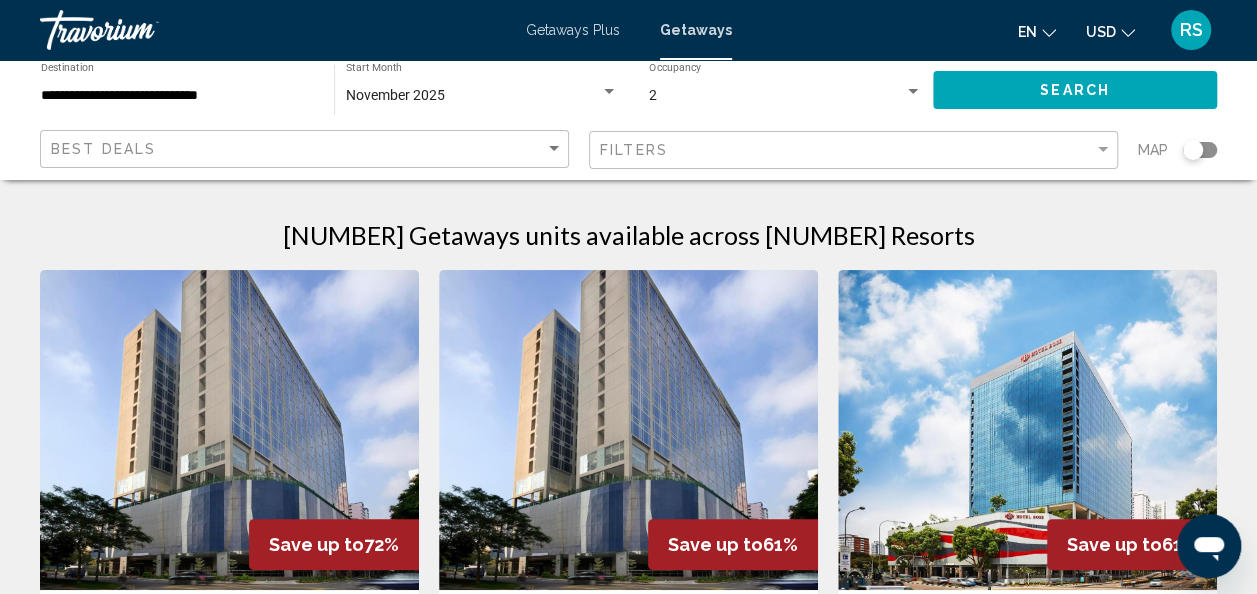 click on "**********" 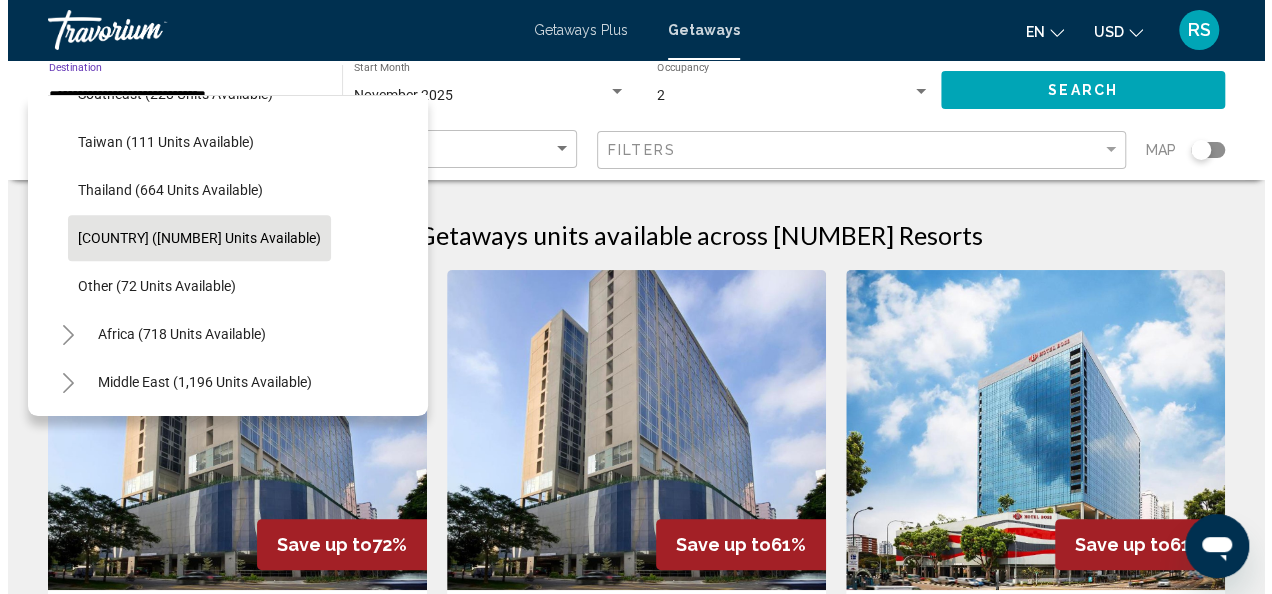 scroll, scrollTop: 1025, scrollLeft: 0, axis: vertical 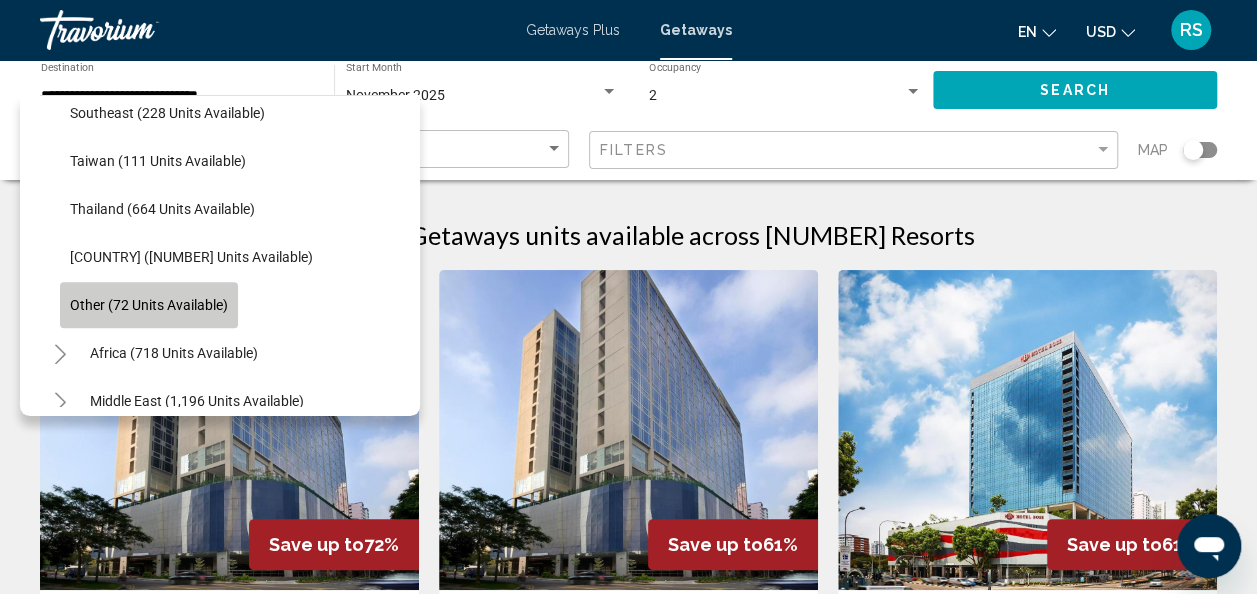 click on "Other (72 units available)" 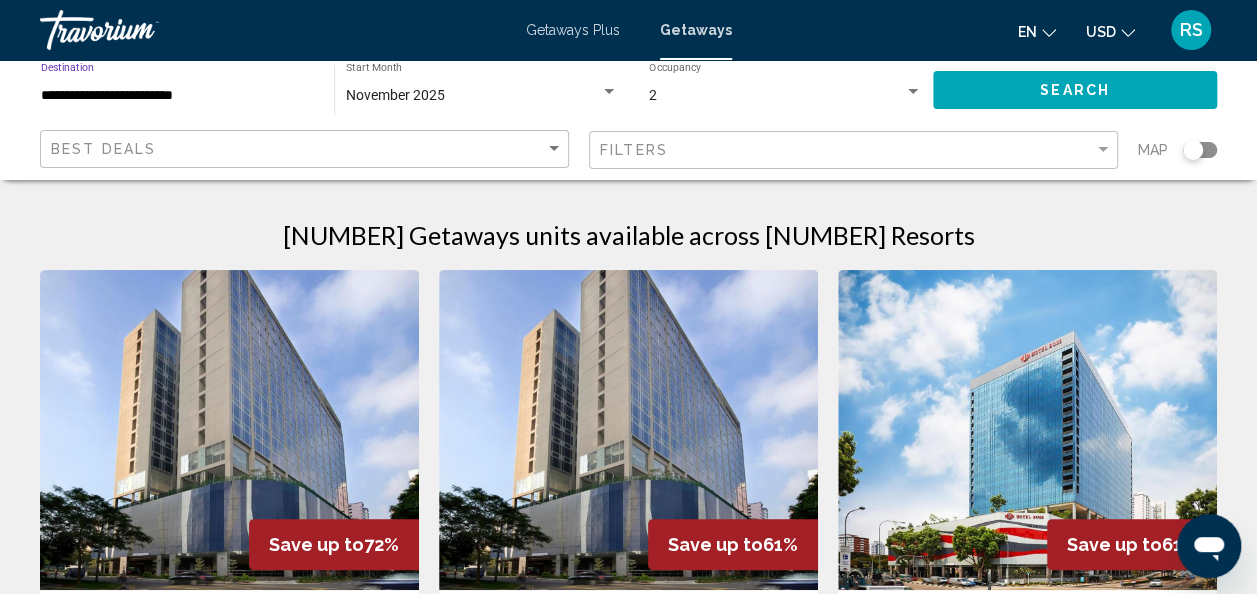 click on "Search" 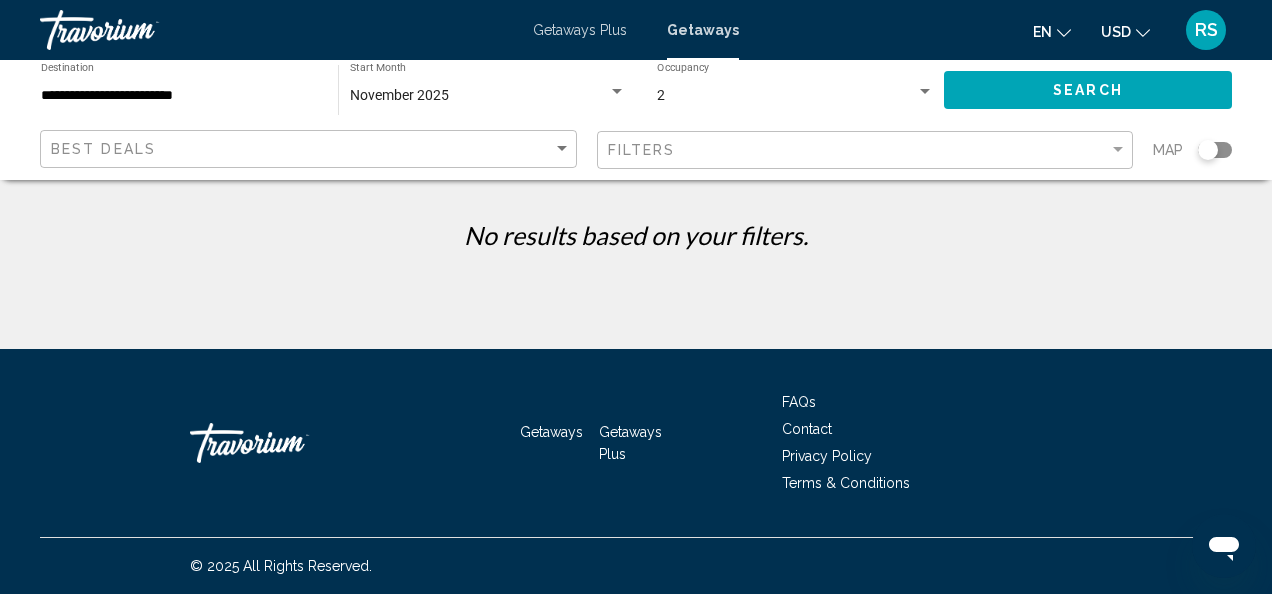 click on "**********" 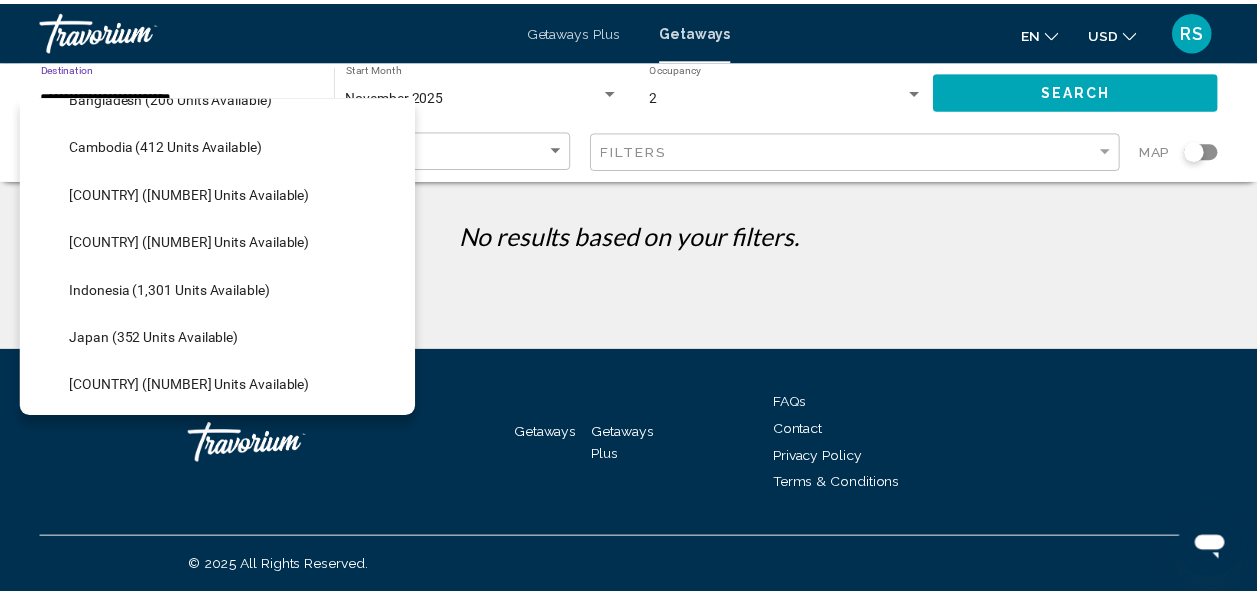 scroll, scrollTop: 560, scrollLeft: 0, axis: vertical 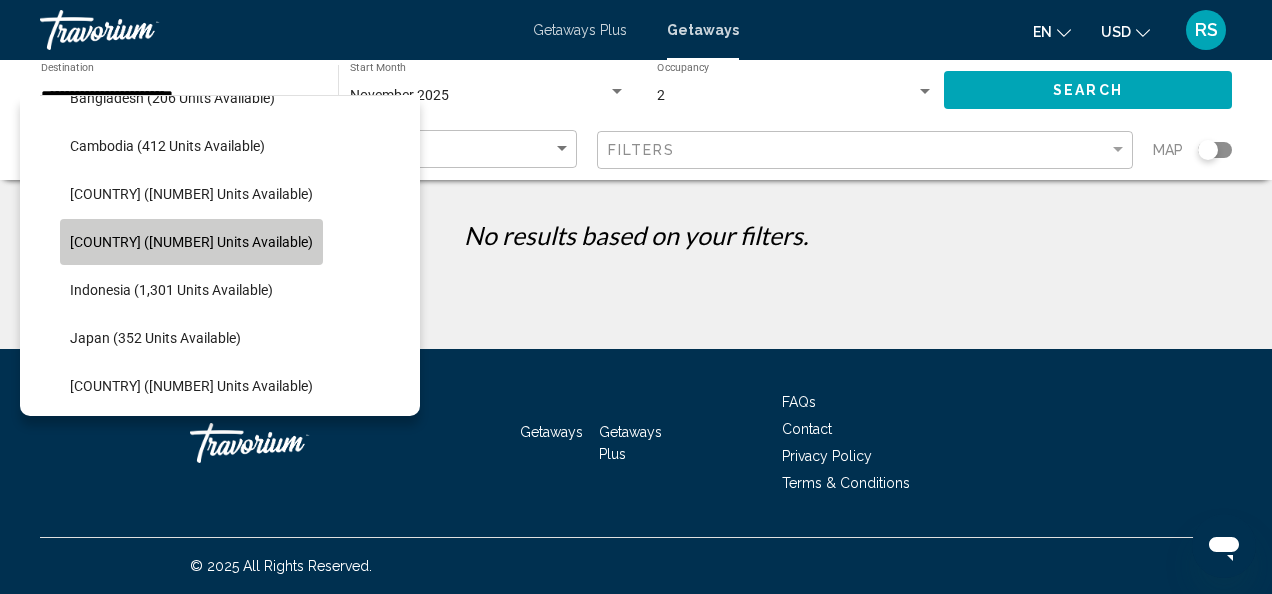 click on "[COUNTRY] ([NUMBER] units available)" 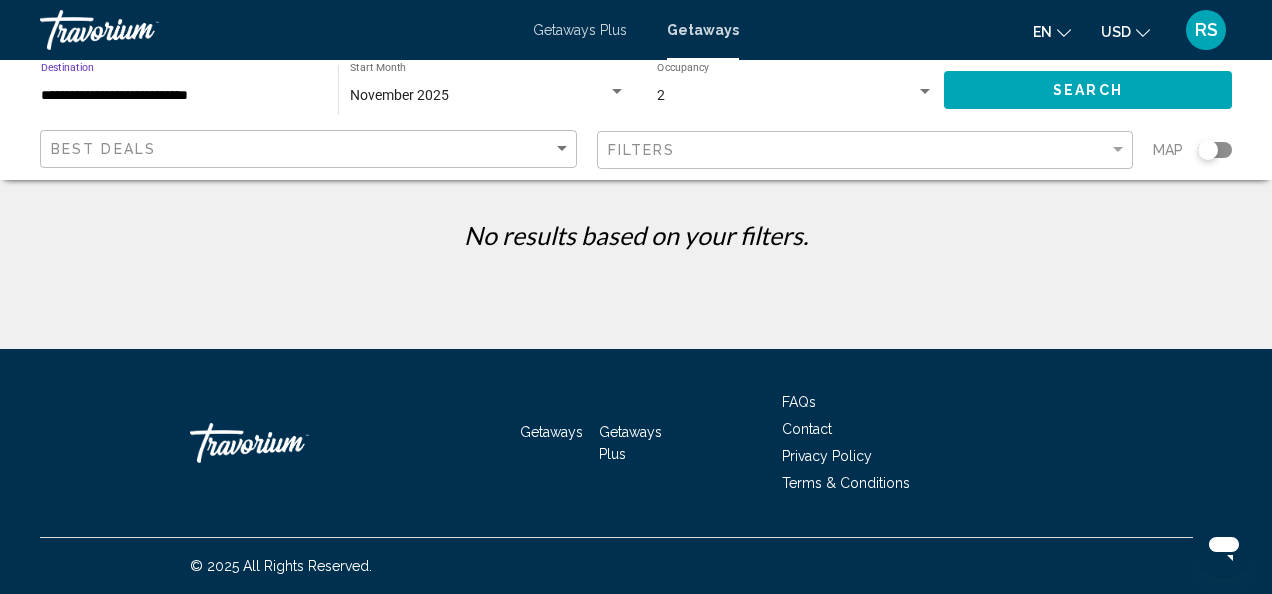 click on "Search" 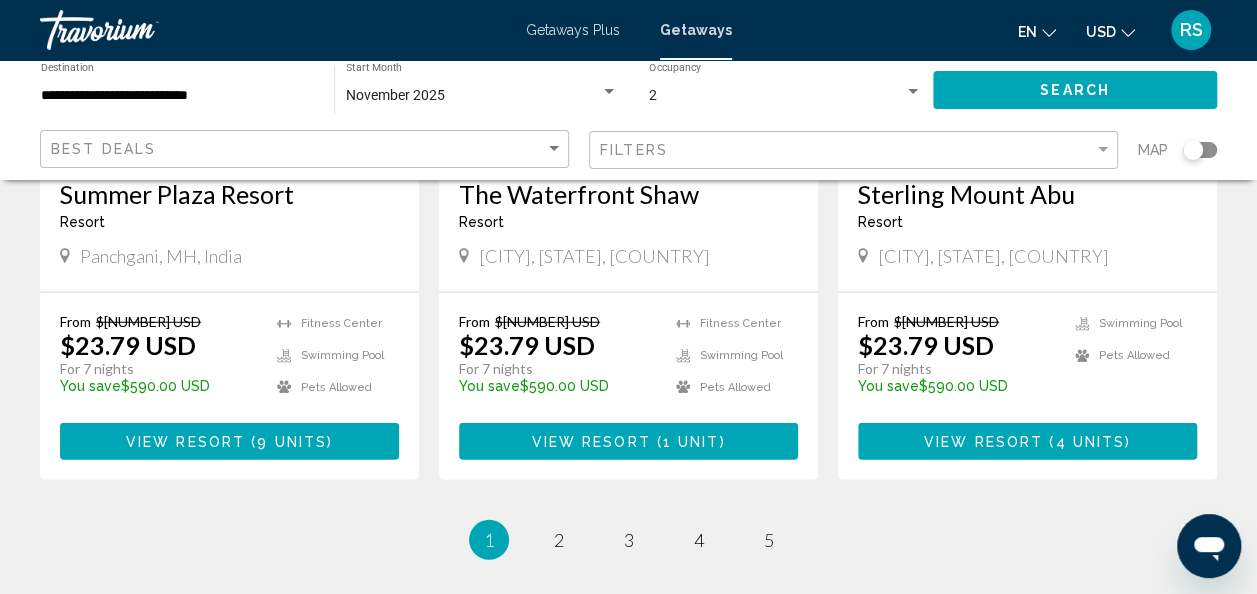 scroll, scrollTop: 2504, scrollLeft: 0, axis: vertical 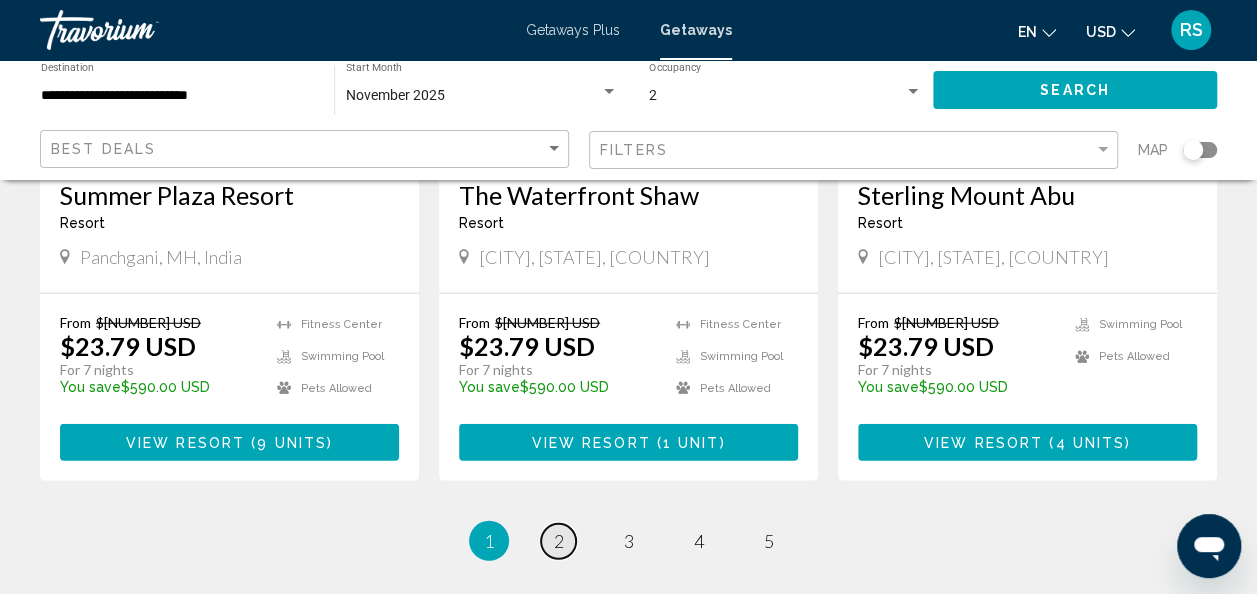 click on "page  2" at bounding box center [558, 541] 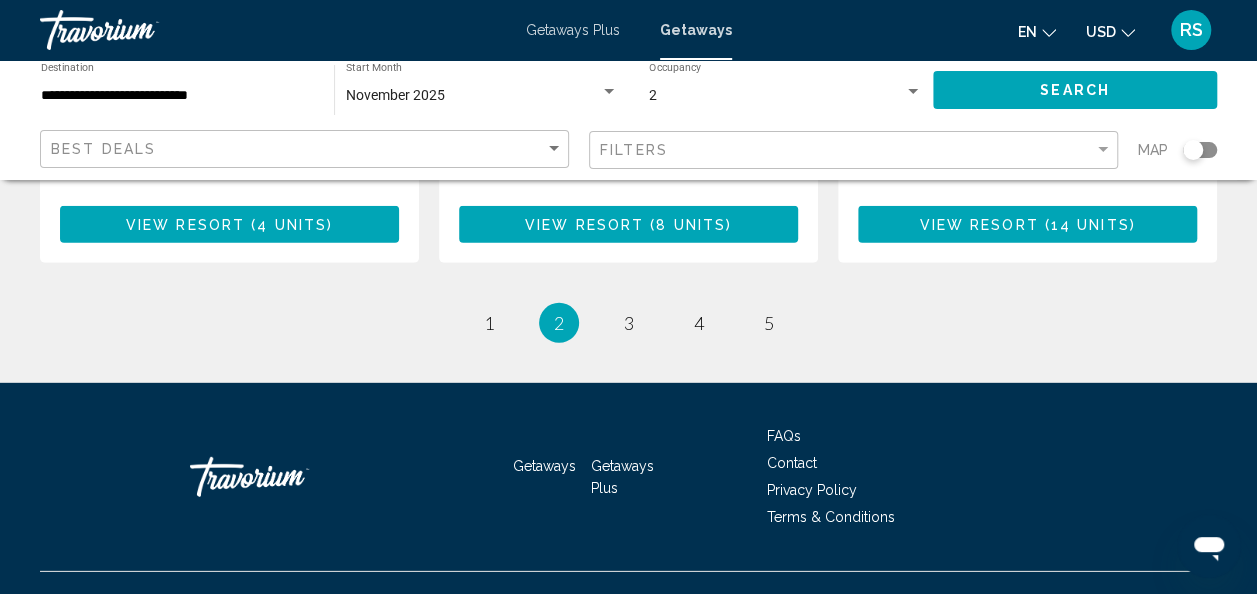 scroll, scrollTop: 2753, scrollLeft: 0, axis: vertical 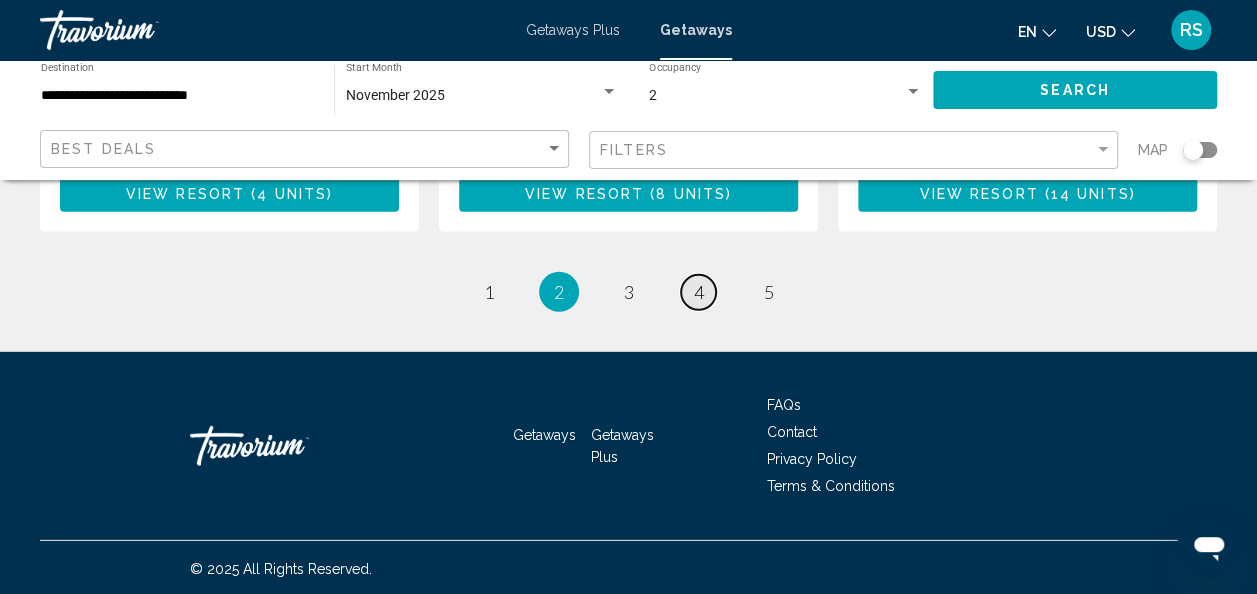 click on "page  4" at bounding box center (698, 292) 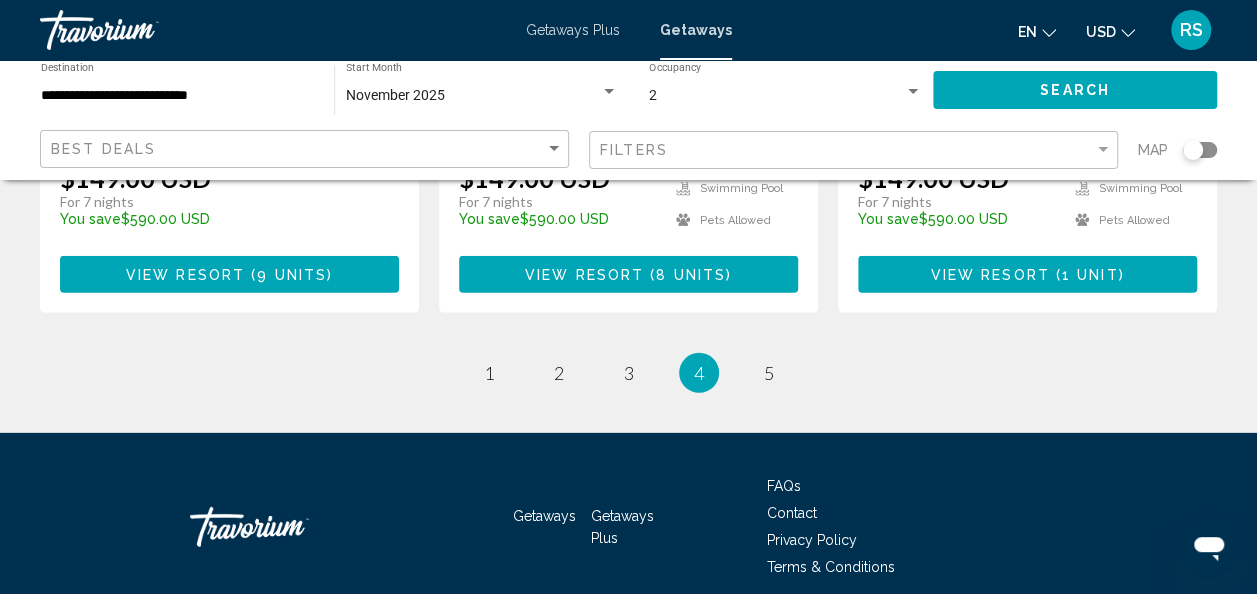 scroll, scrollTop: 2873, scrollLeft: 0, axis: vertical 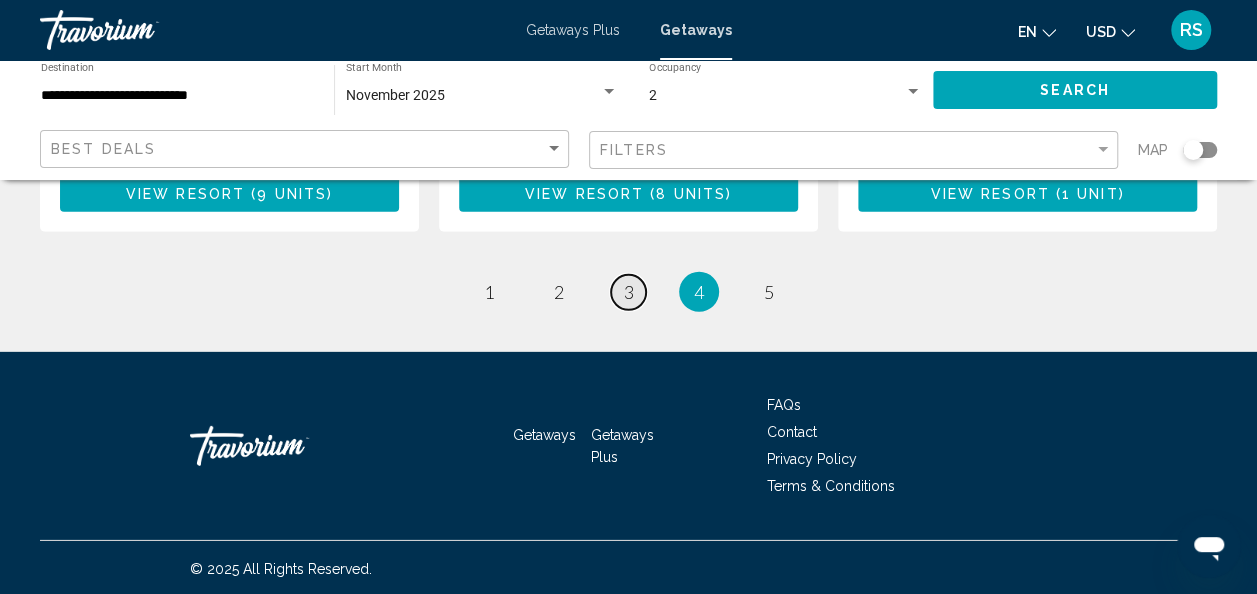click on "page  3" at bounding box center (628, 292) 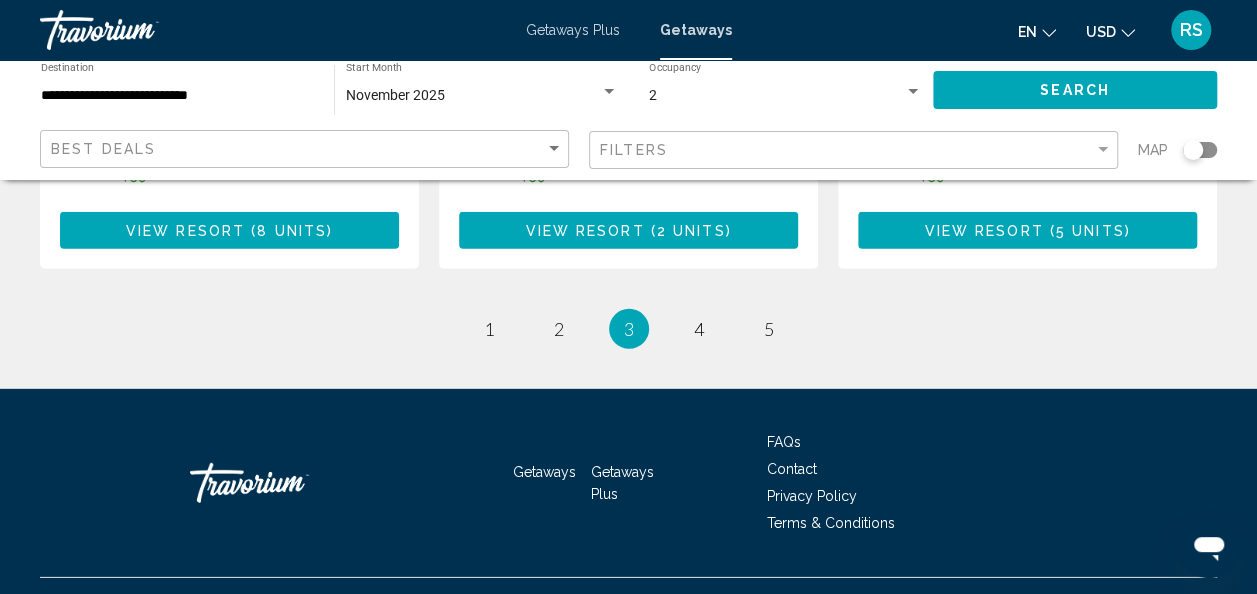 scroll, scrollTop: 2753, scrollLeft: 0, axis: vertical 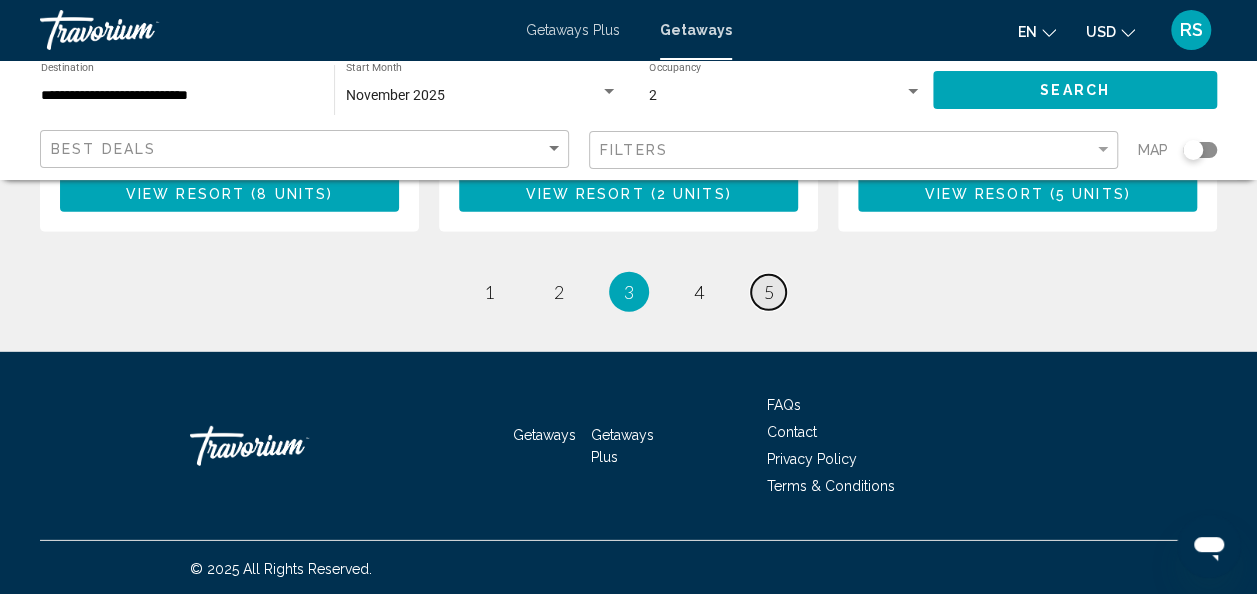 click on "5" at bounding box center [769, 292] 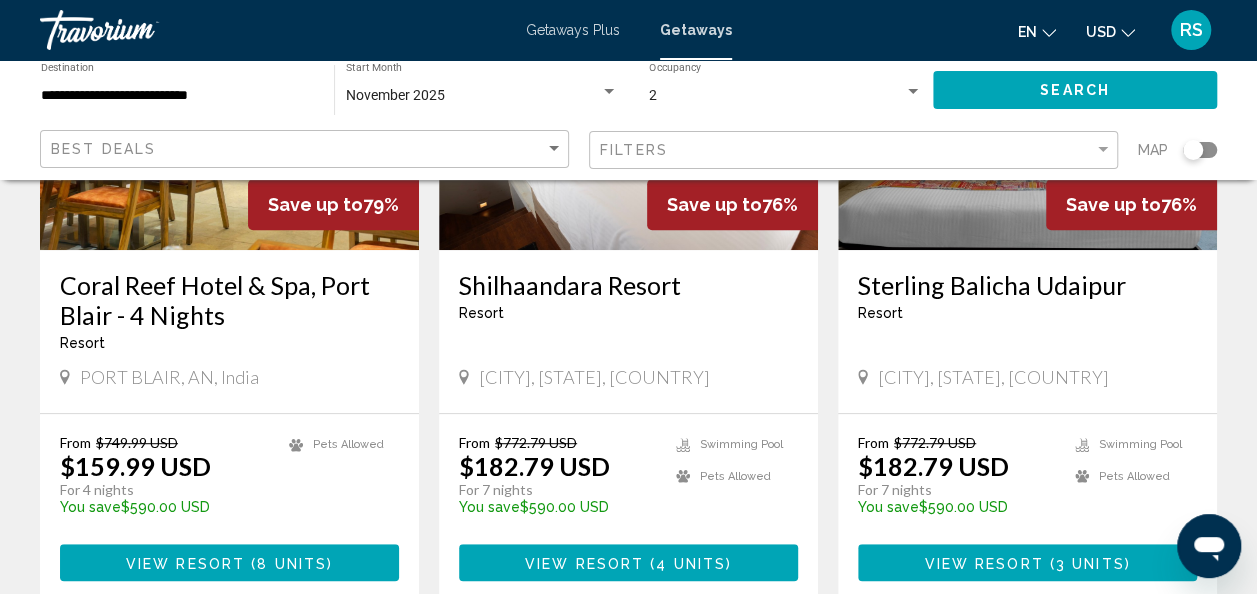 scroll, scrollTop: 0, scrollLeft: 0, axis: both 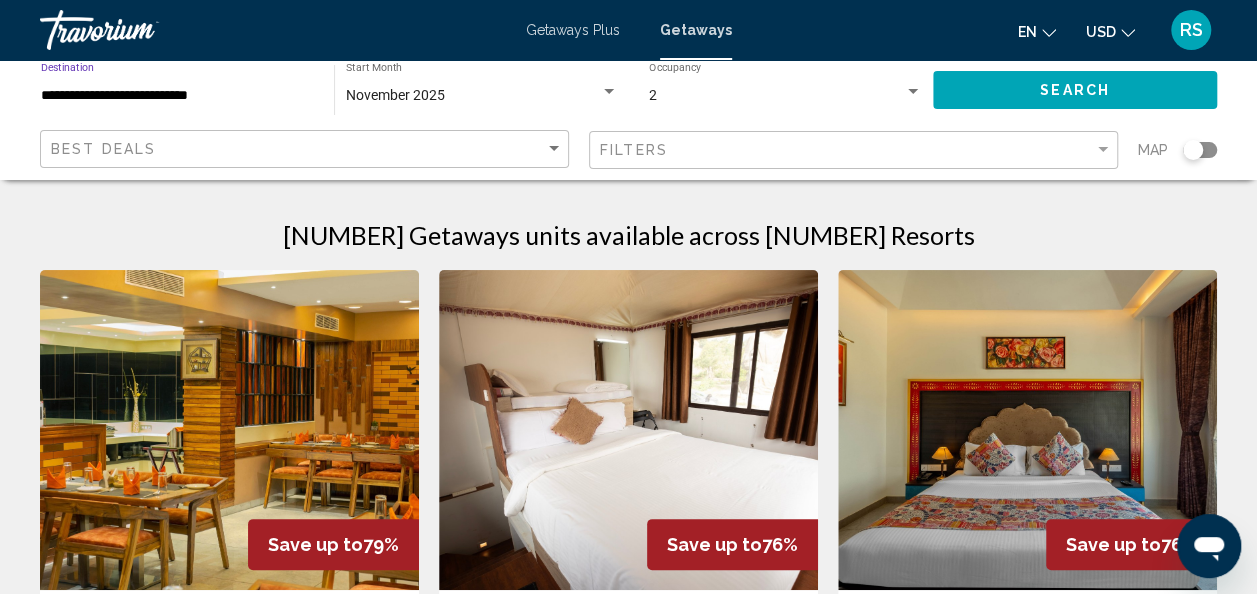 click on "**********" at bounding box center (177, 96) 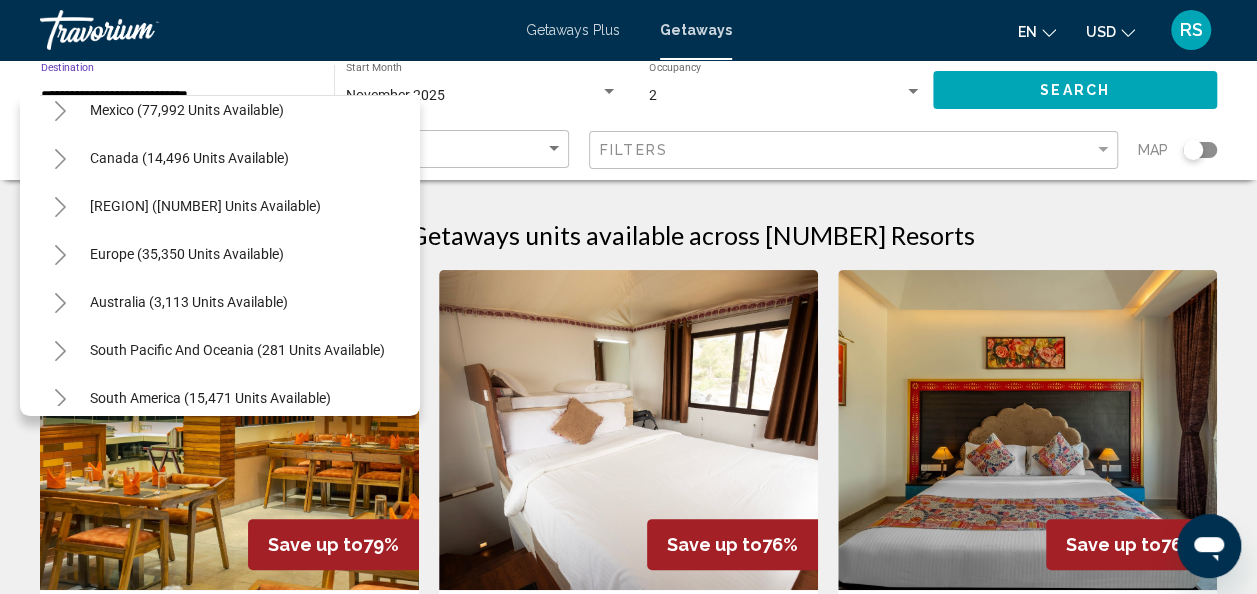 scroll, scrollTop: 0, scrollLeft: 0, axis: both 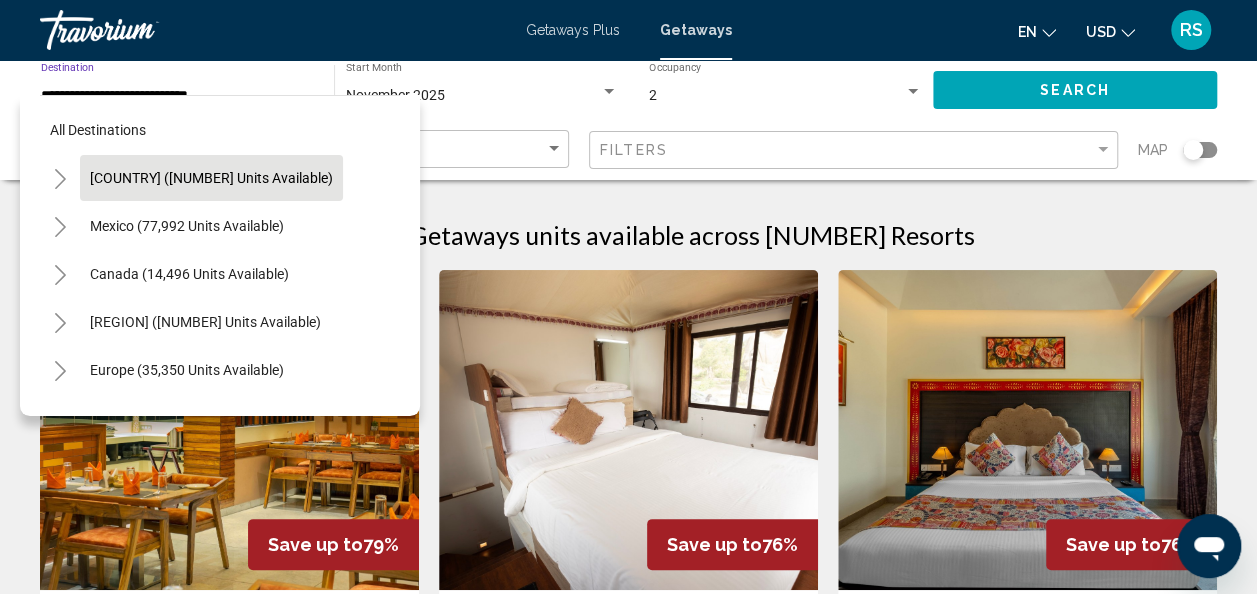 click on "[COUNTRY] ([NUMBER] units available)" at bounding box center (187, 226) 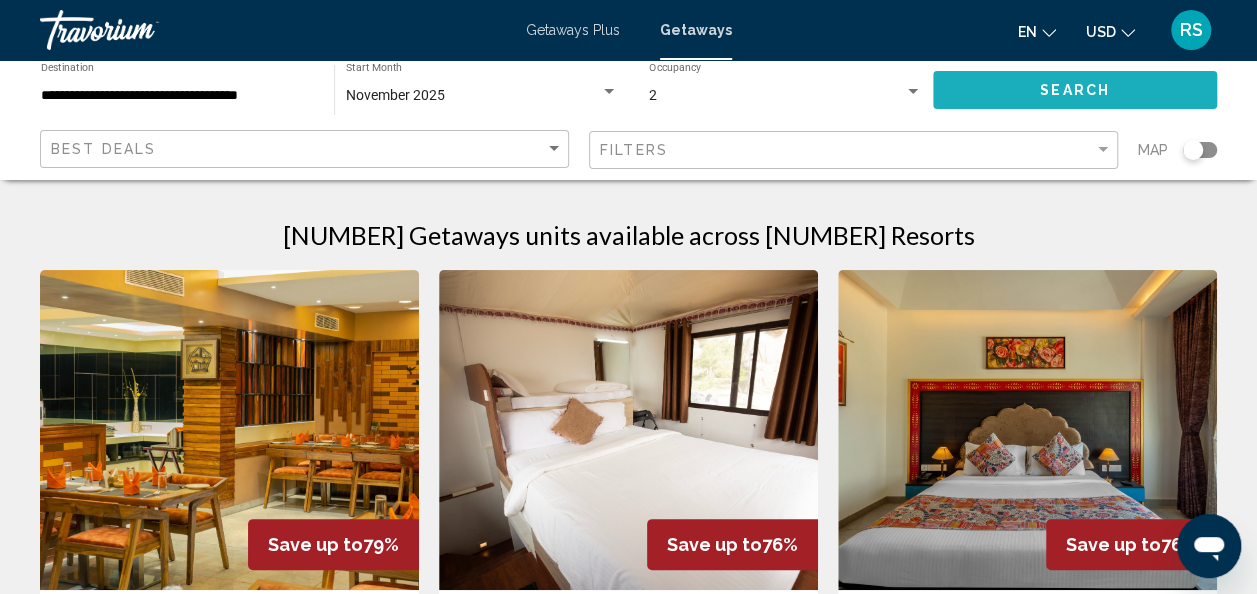 click on "Search" 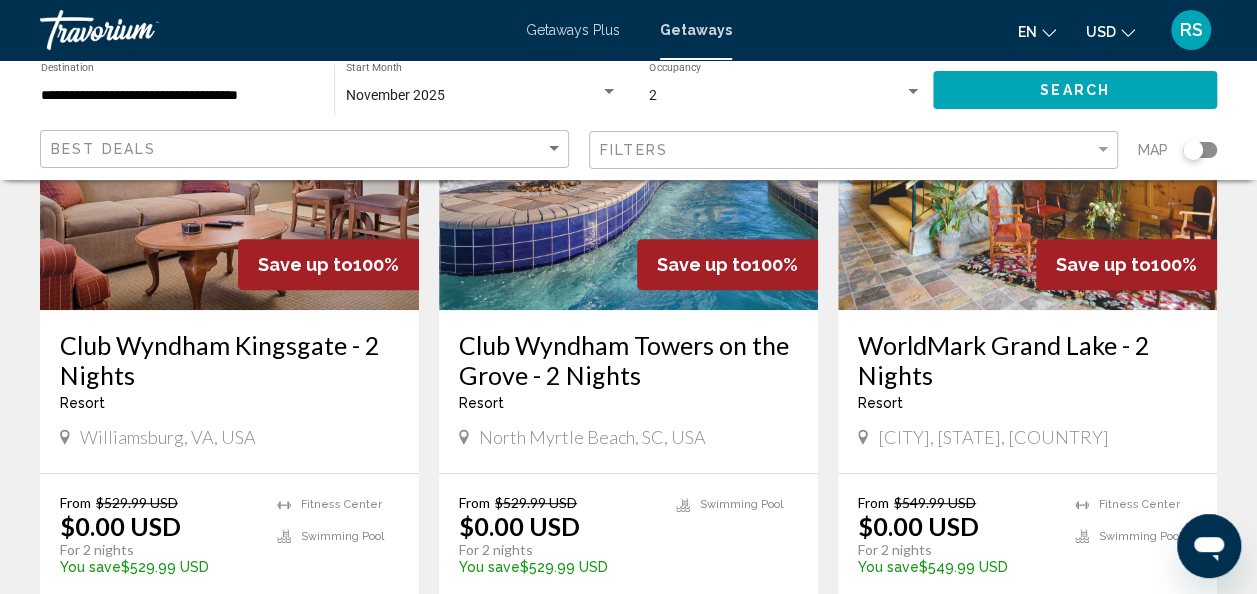 scroll, scrollTop: 281, scrollLeft: 0, axis: vertical 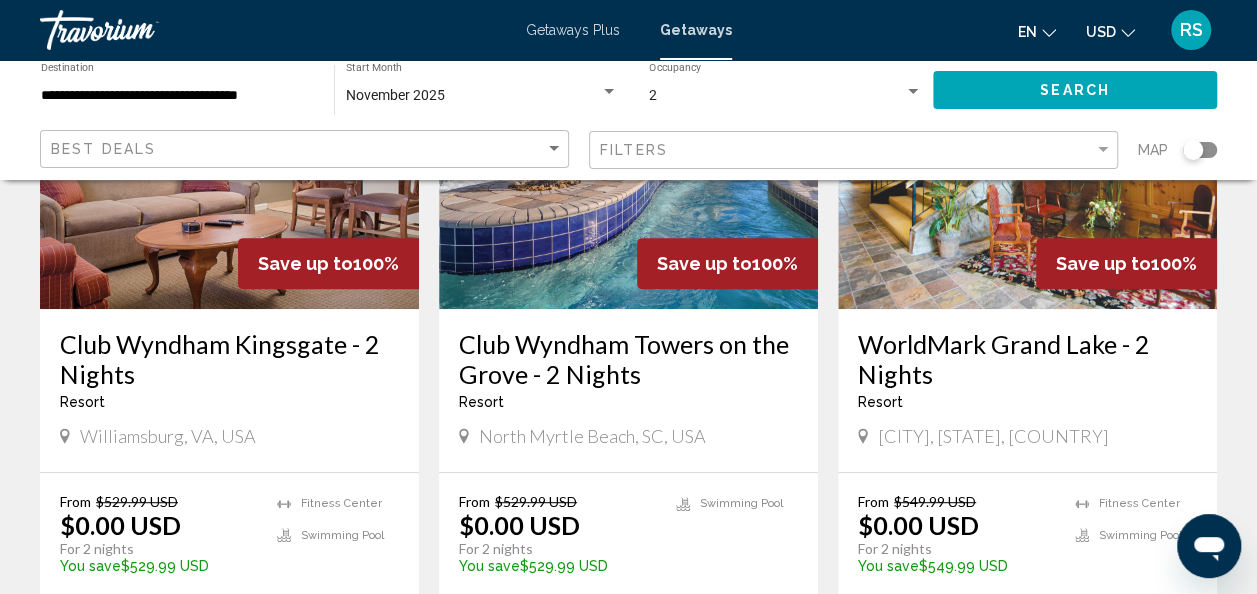 click on "Club Wyndham Towers on the Grove - 2 Nights" at bounding box center [628, 359] 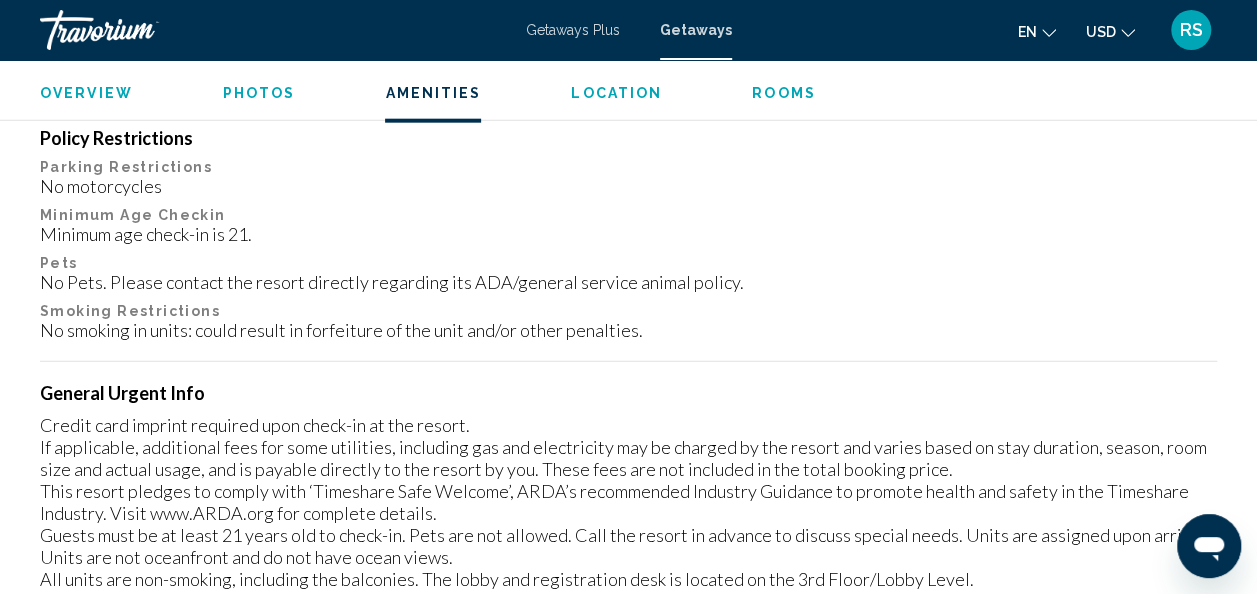 scroll, scrollTop: 2394, scrollLeft: 0, axis: vertical 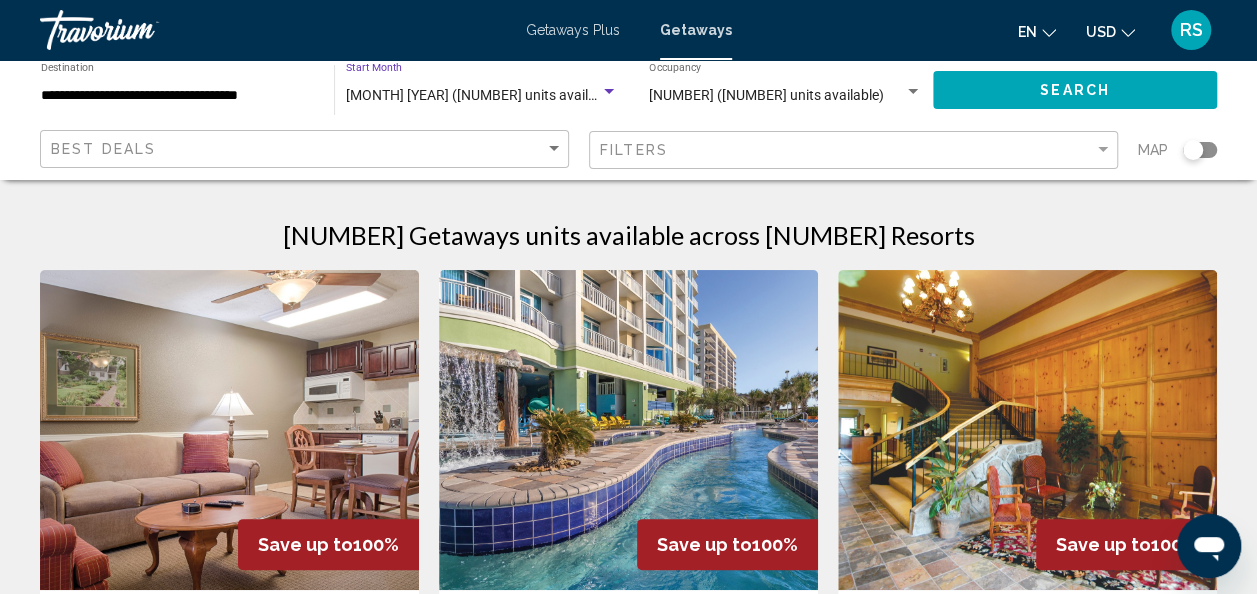 click on "[MONTH] [YEAR] ([NUMBER] units available)" at bounding box center [482, 95] 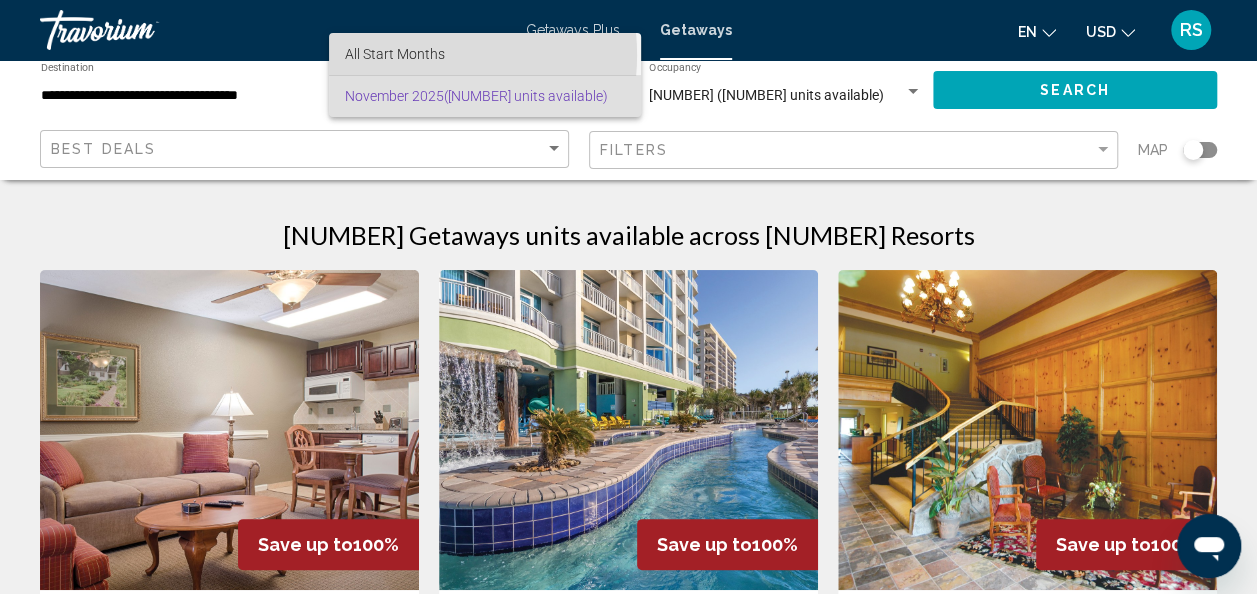 click on "All Start Months" at bounding box center [395, 54] 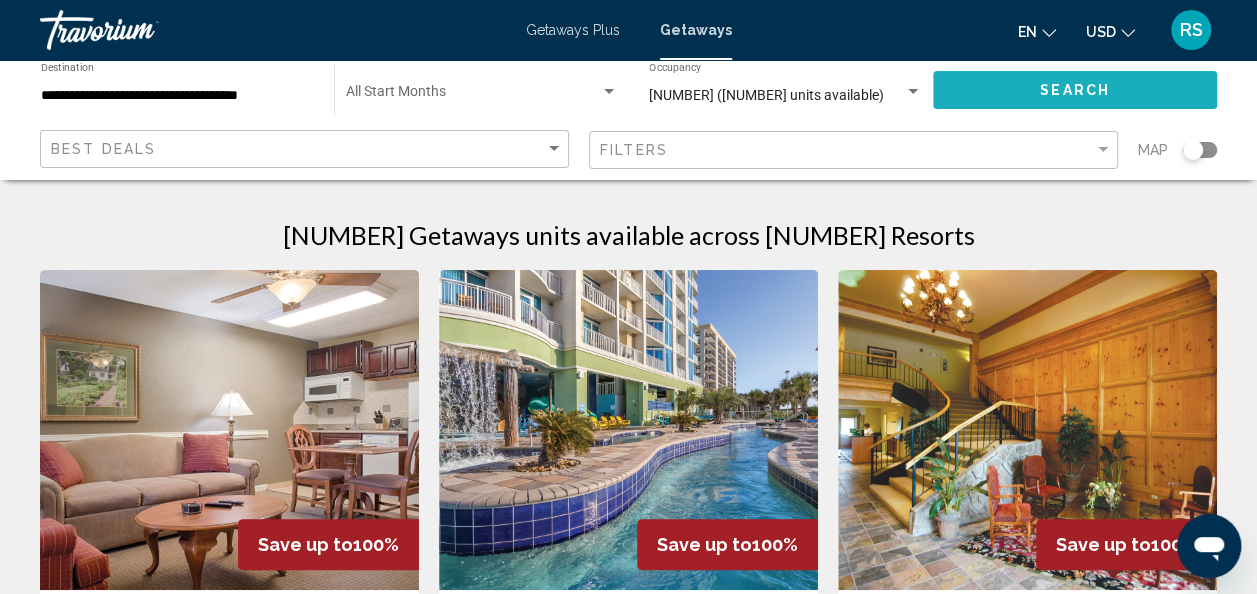 click on "Search" 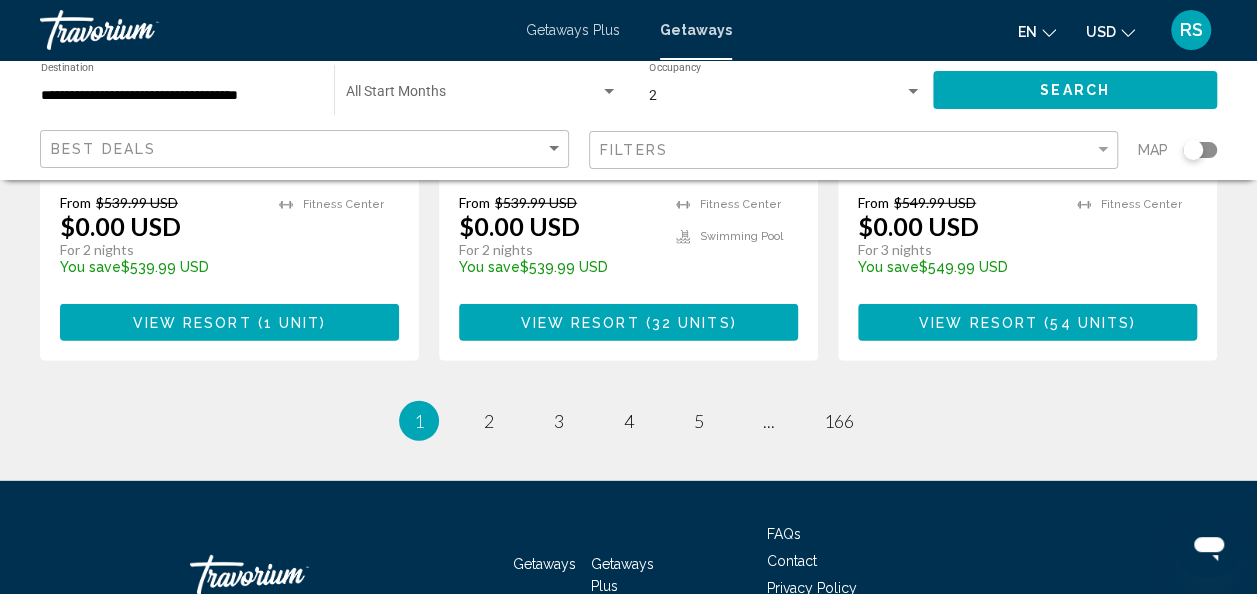 scroll, scrollTop: 2844, scrollLeft: 0, axis: vertical 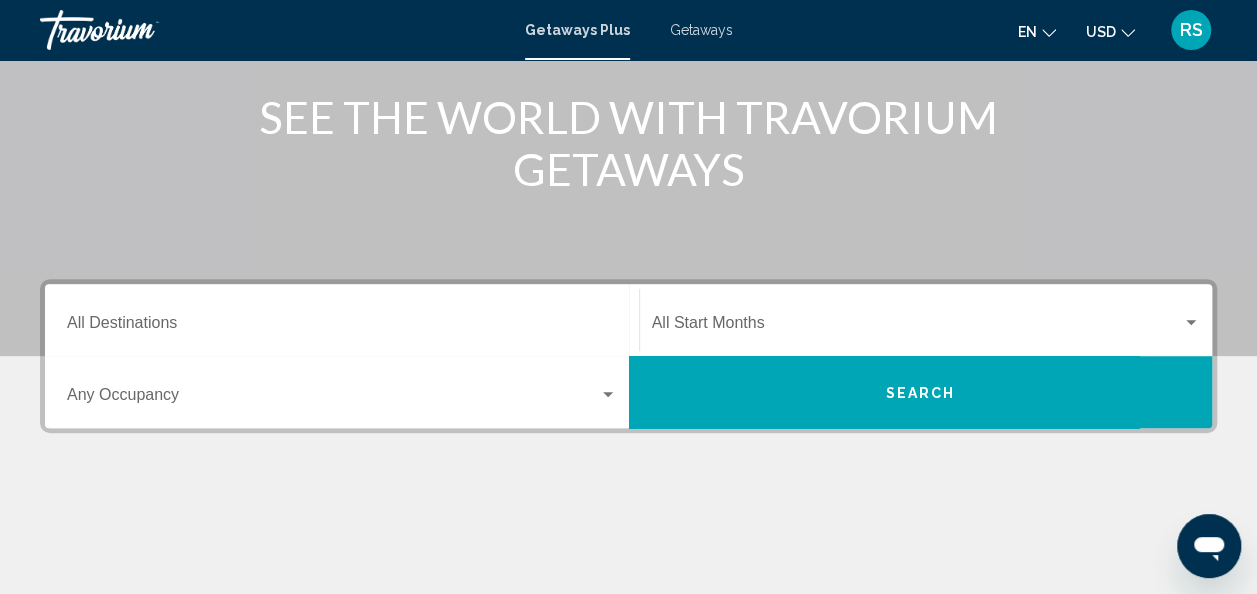 click on "Destination All Destinations" at bounding box center (342, 320) 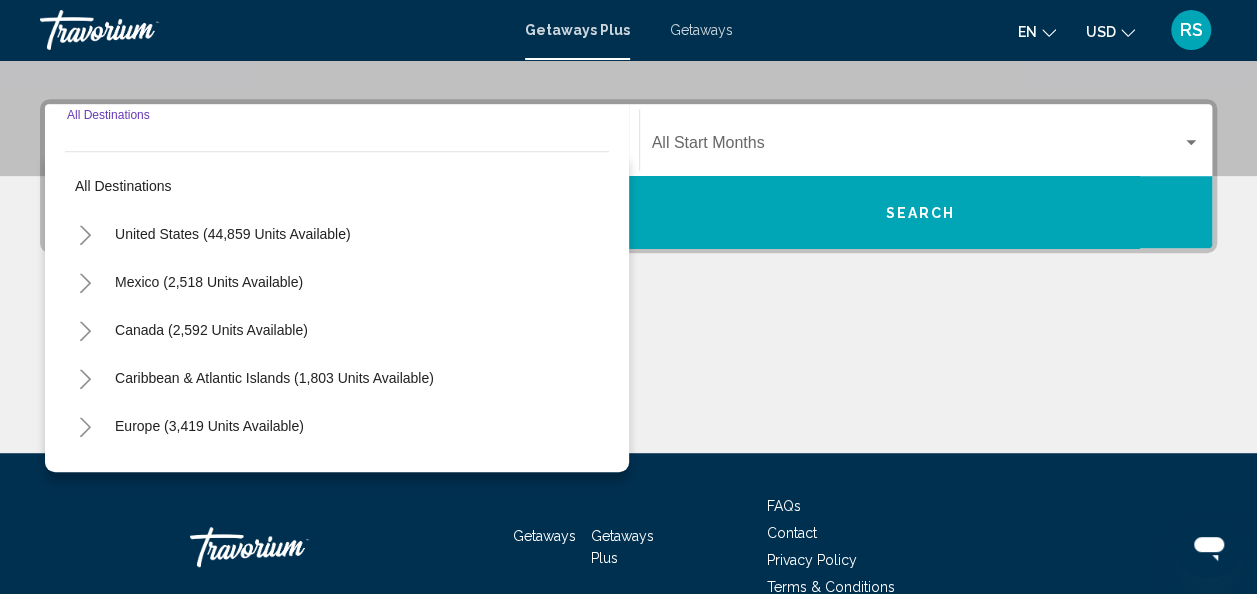 scroll, scrollTop: 458, scrollLeft: 0, axis: vertical 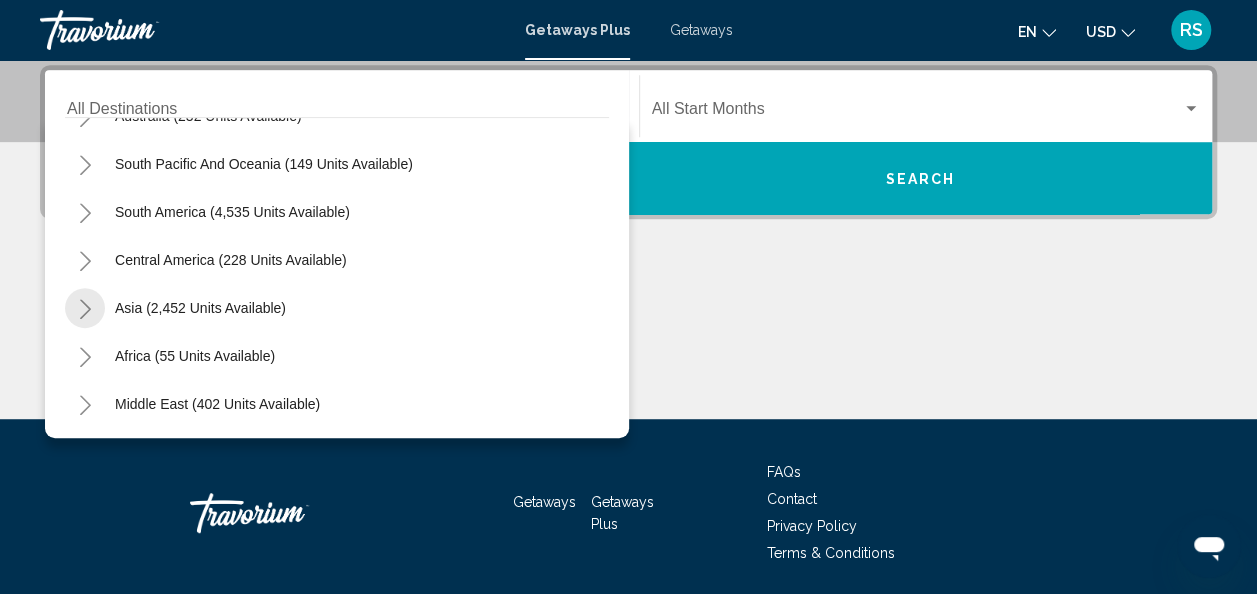 click 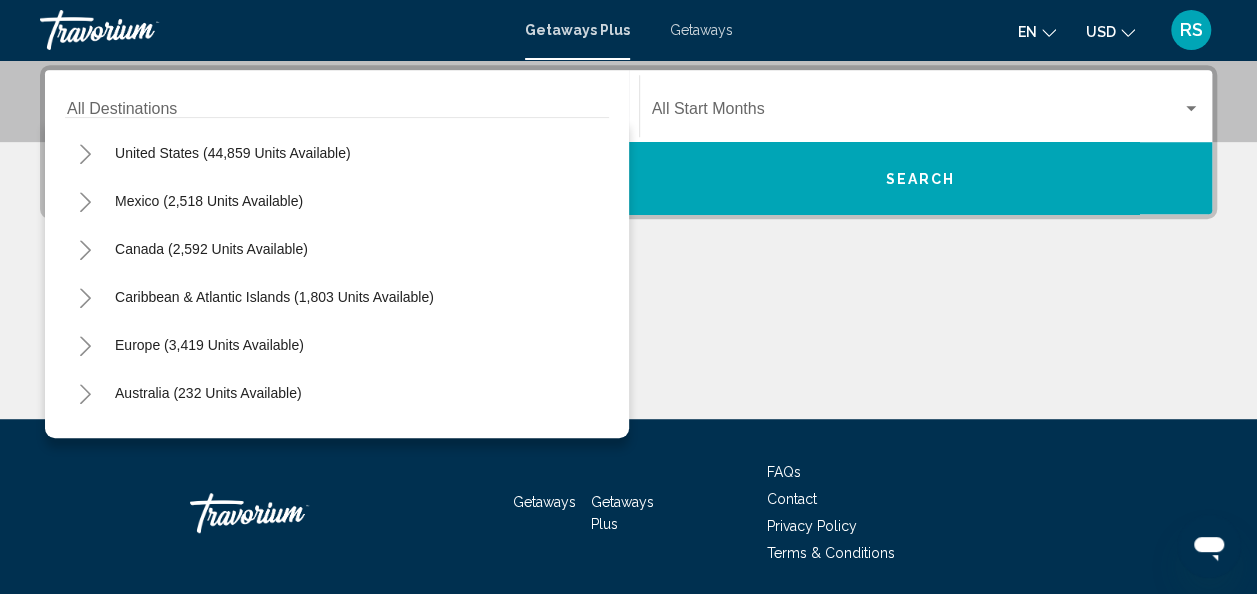scroll, scrollTop: 0, scrollLeft: 0, axis: both 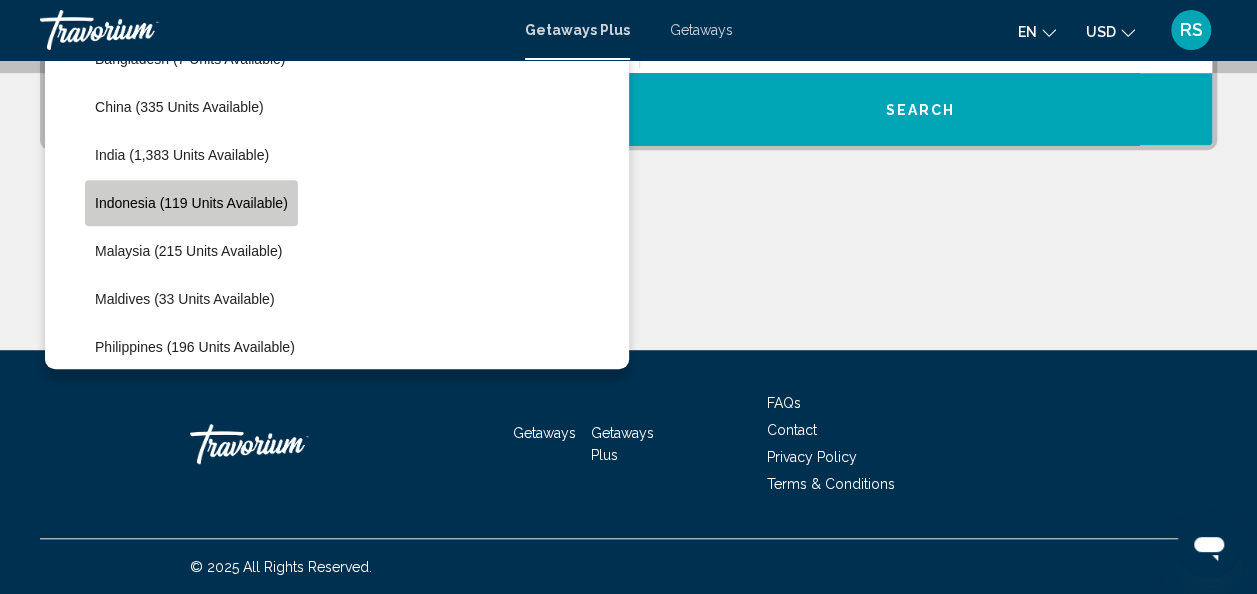 click on "Indonesia (119 units available)" 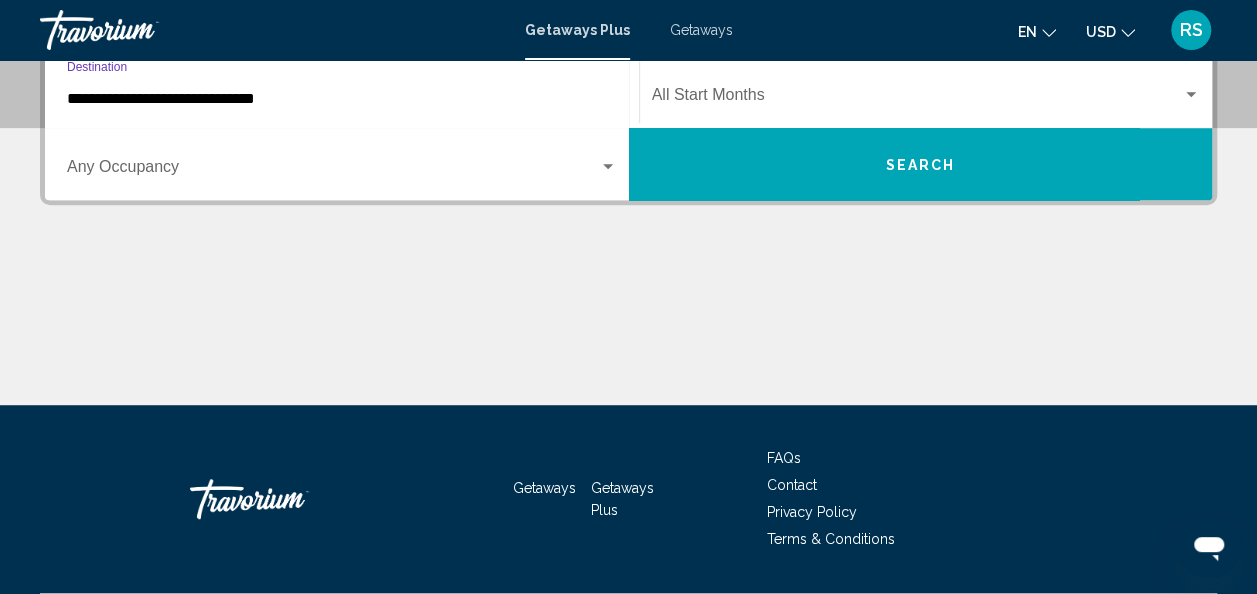 scroll, scrollTop: 458, scrollLeft: 0, axis: vertical 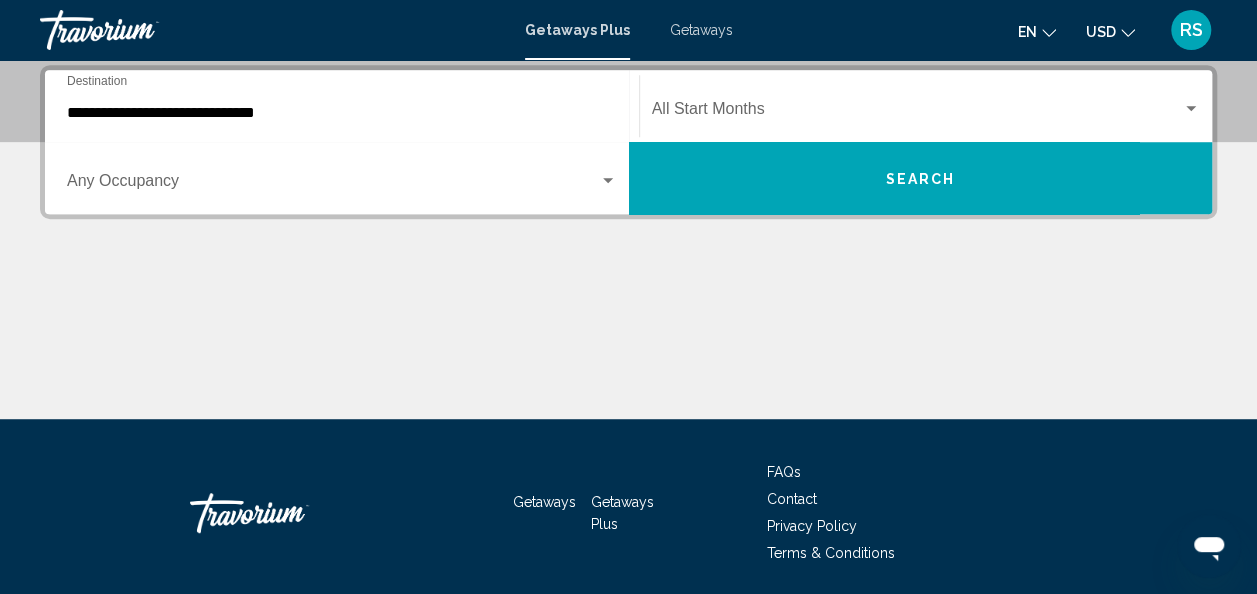 click on "Start Month All Start Months" 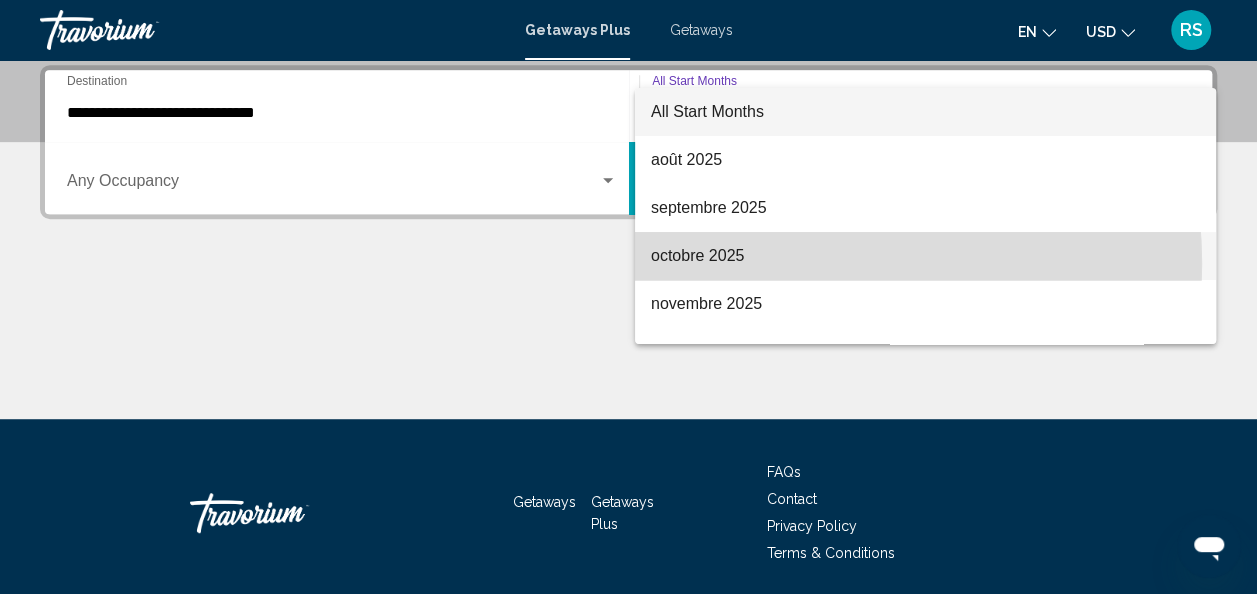 click on "octobre 2025" at bounding box center [925, 256] 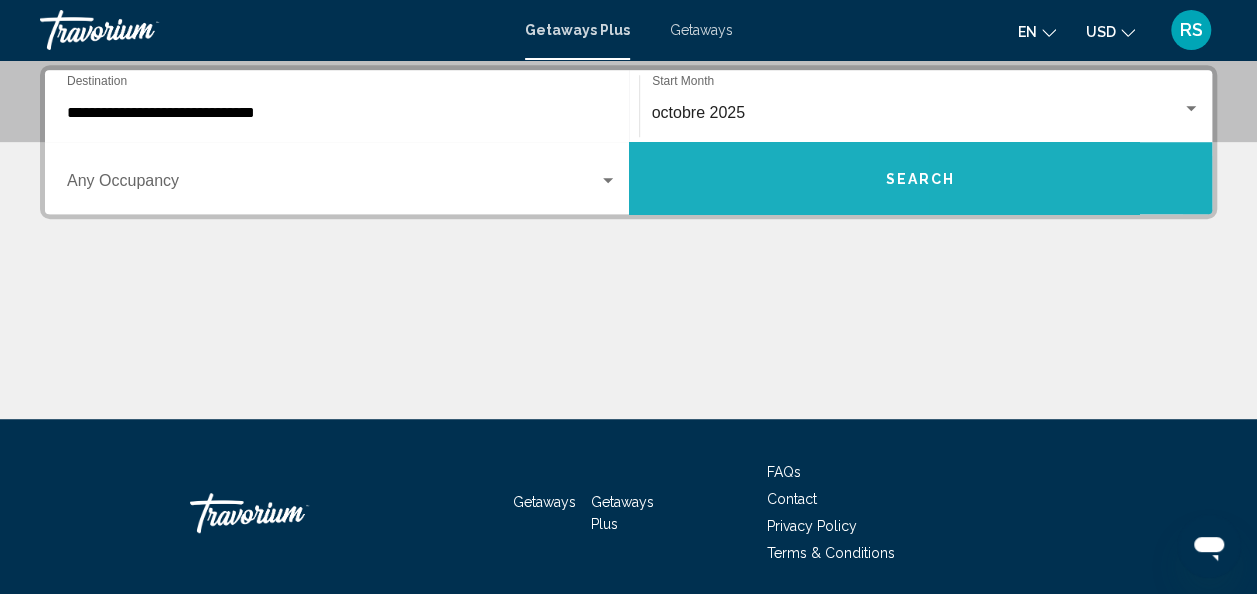 click on "Search" at bounding box center (921, 178) 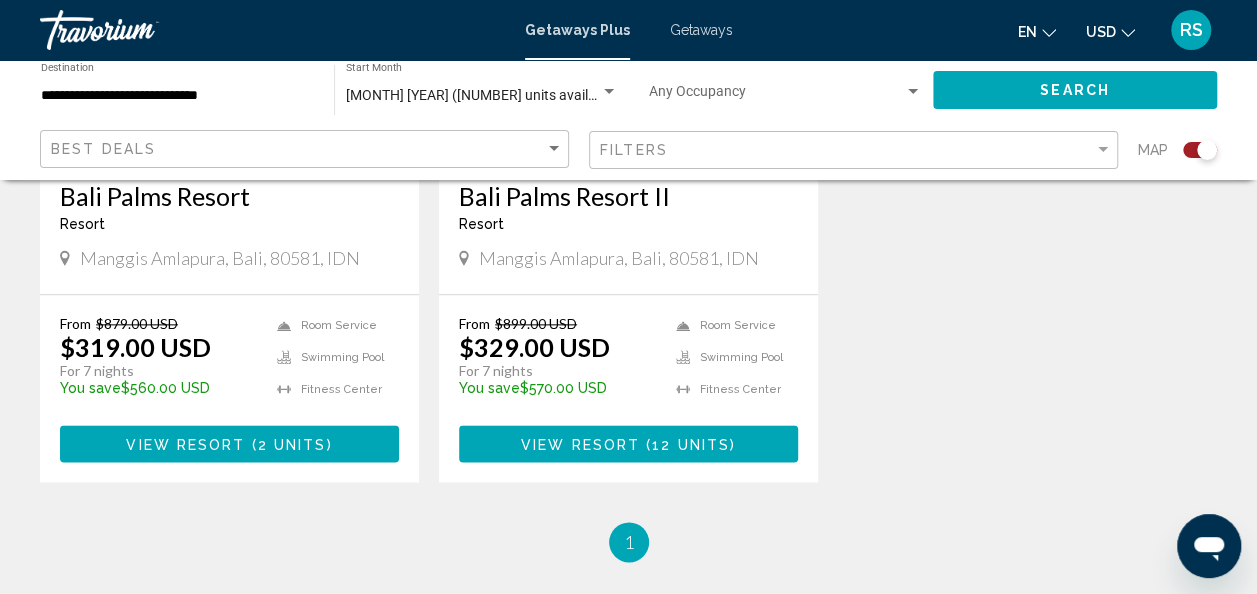scroll, scrollTop: 1093, scrollLeft: 0, axis: vertical 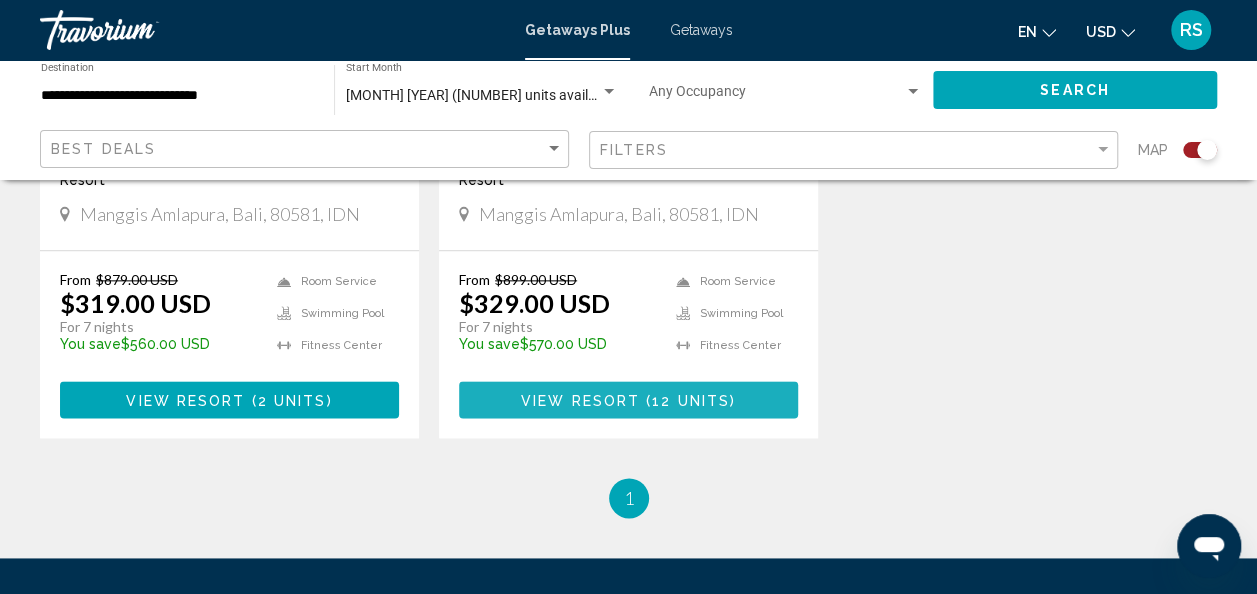 click on "View Resort" at bounding box center (580, 400) 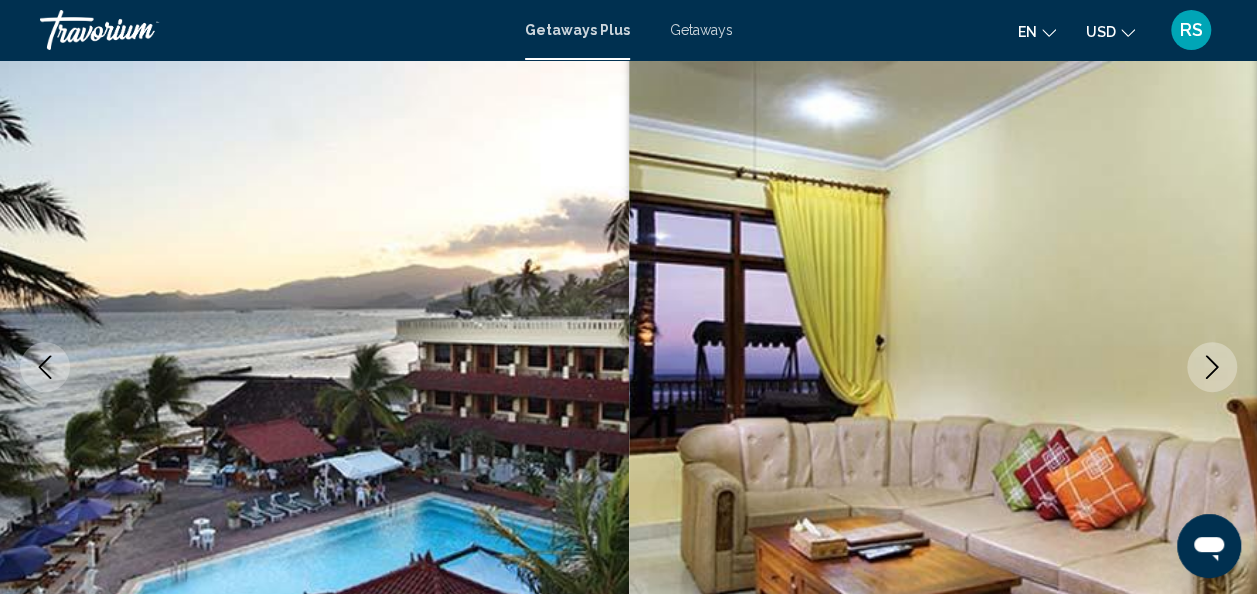 scroll, scrollTop: 0, scrollLeft: 0, axis: both 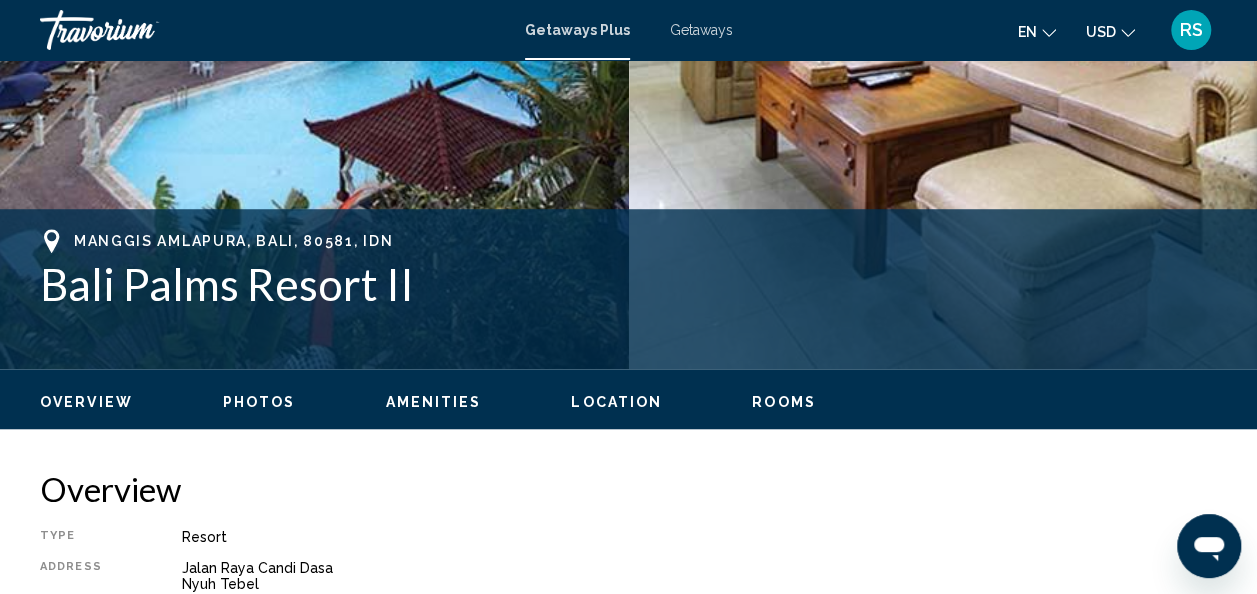click on "Getaways" at bounding box center (701, 30) 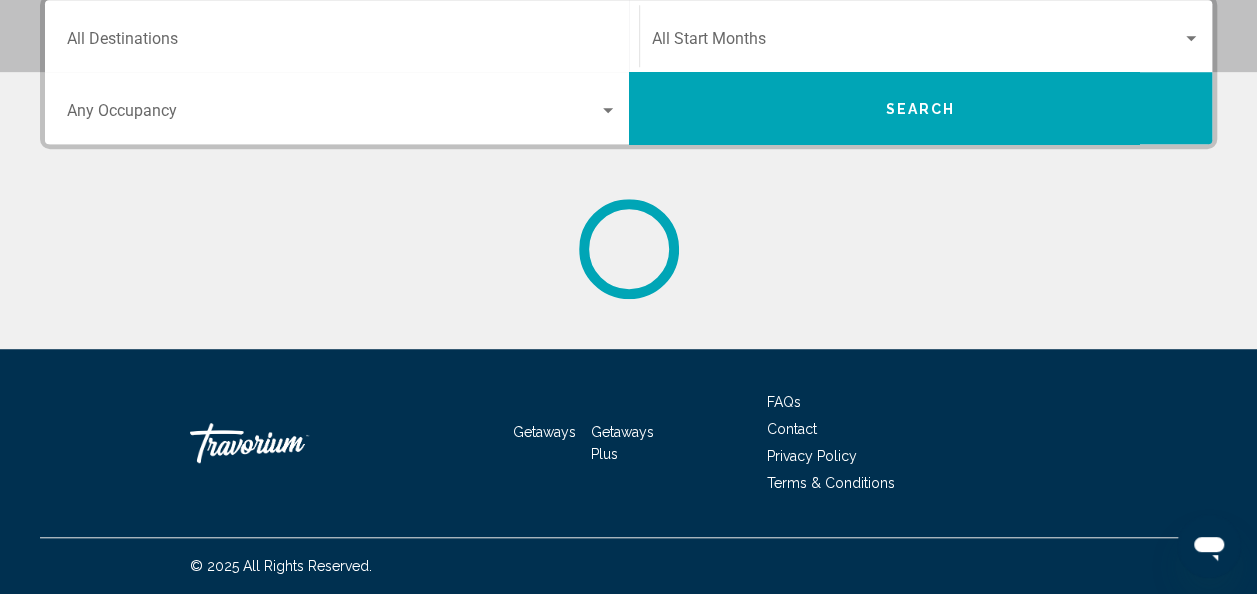 scroll, scrollTop: 0, scrollLeft: 0, axis: both 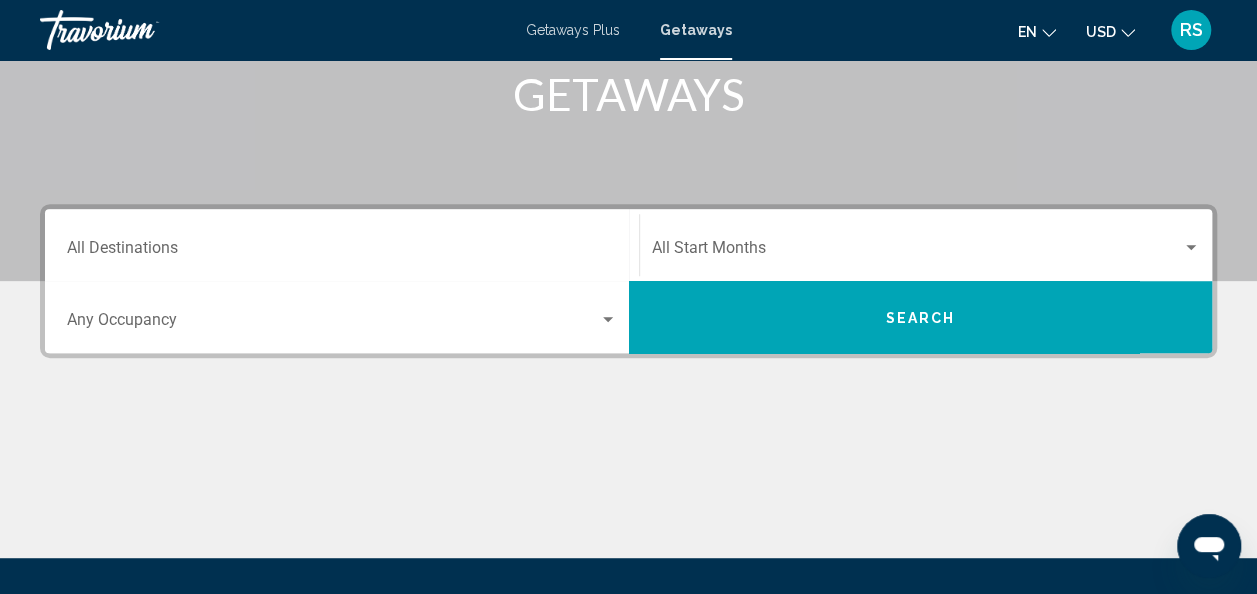 click on "Destination All Destinations" at bounding box center [342, 245] 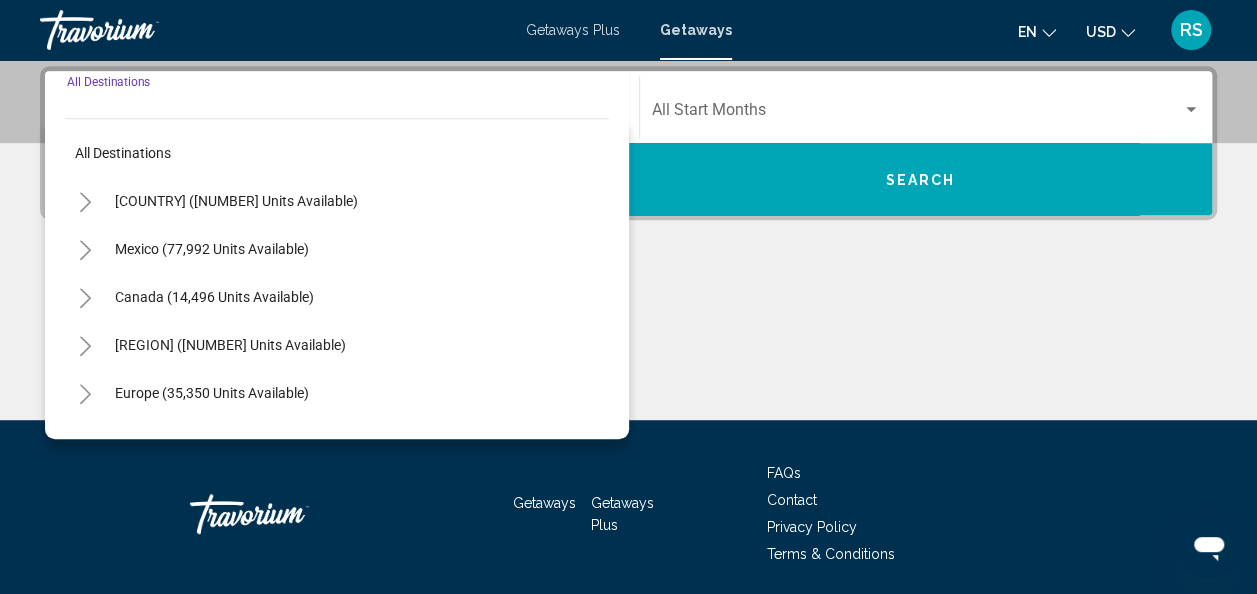 scroll, scrollTop: 458, scrollLeft: 0, axis: vertical 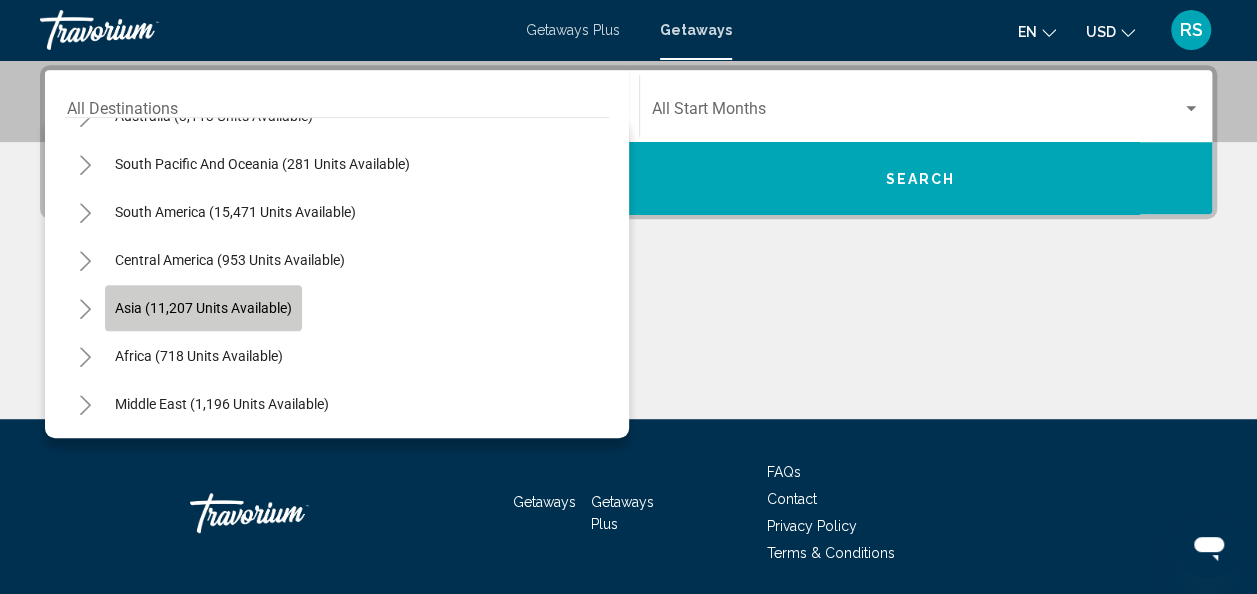 click on "Asia (11,207 units available)" 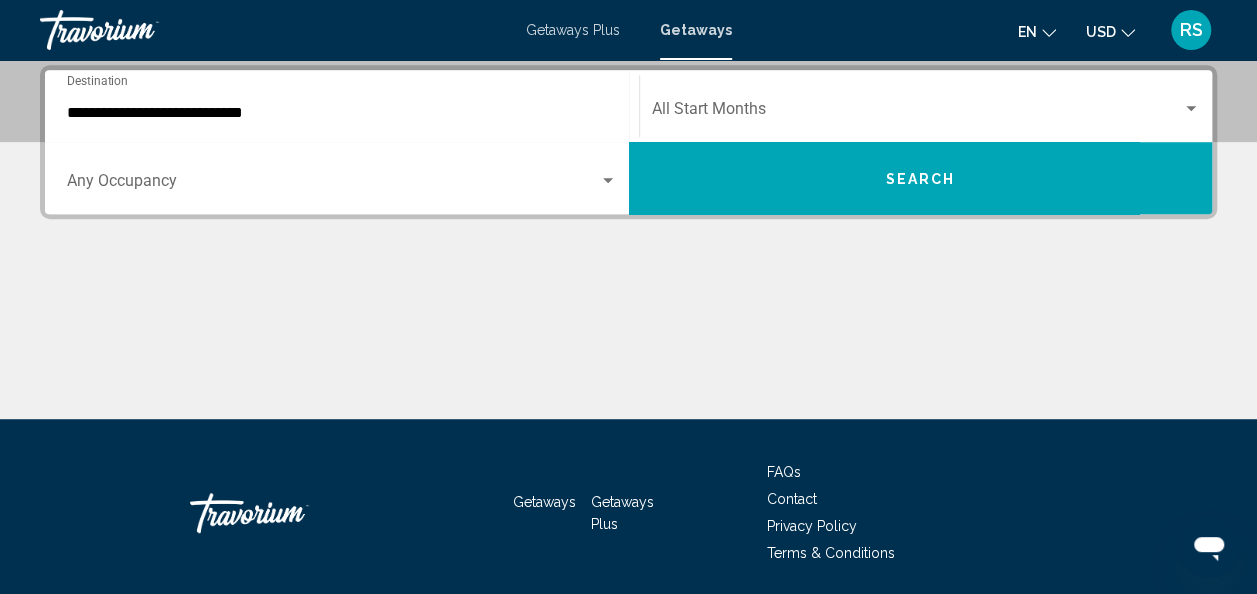 click on "**********" at bounding box center (342, 106) 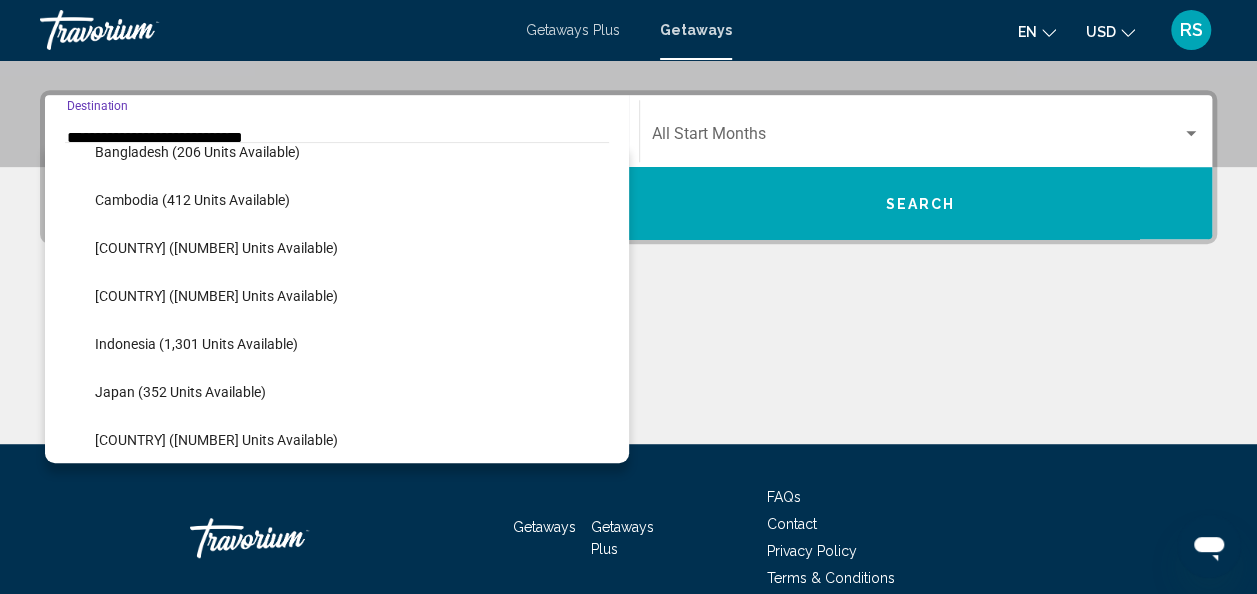 scroll, scrollTop: 583, scrollLeft: 0, axis: vertical 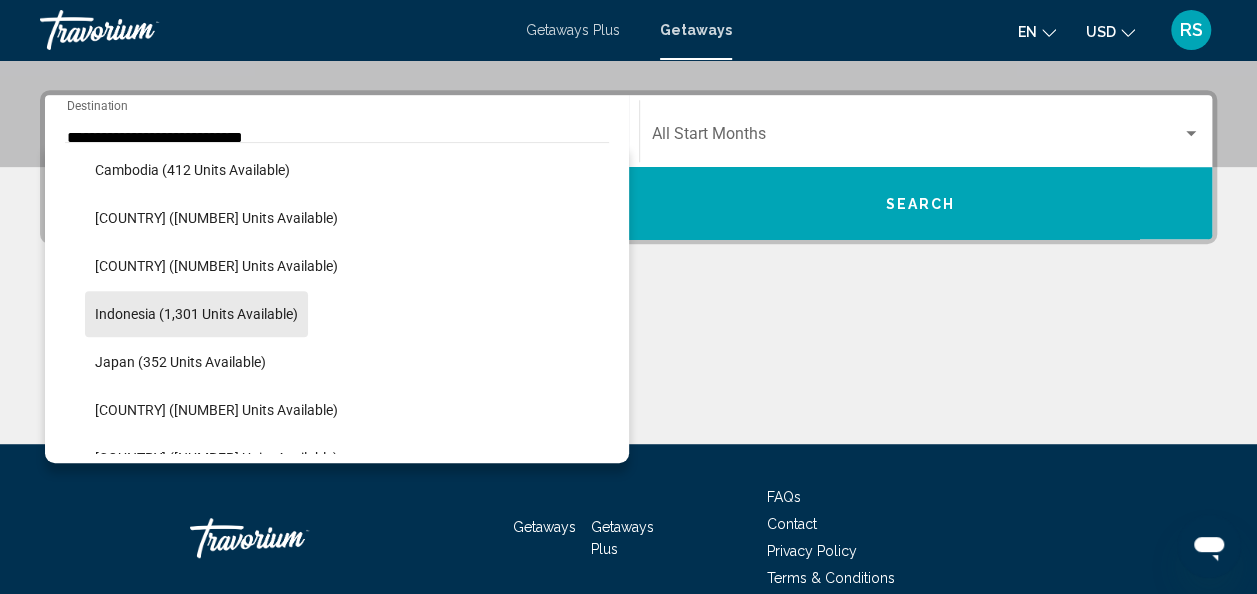 click on "Indonesia (1,301 units available)" 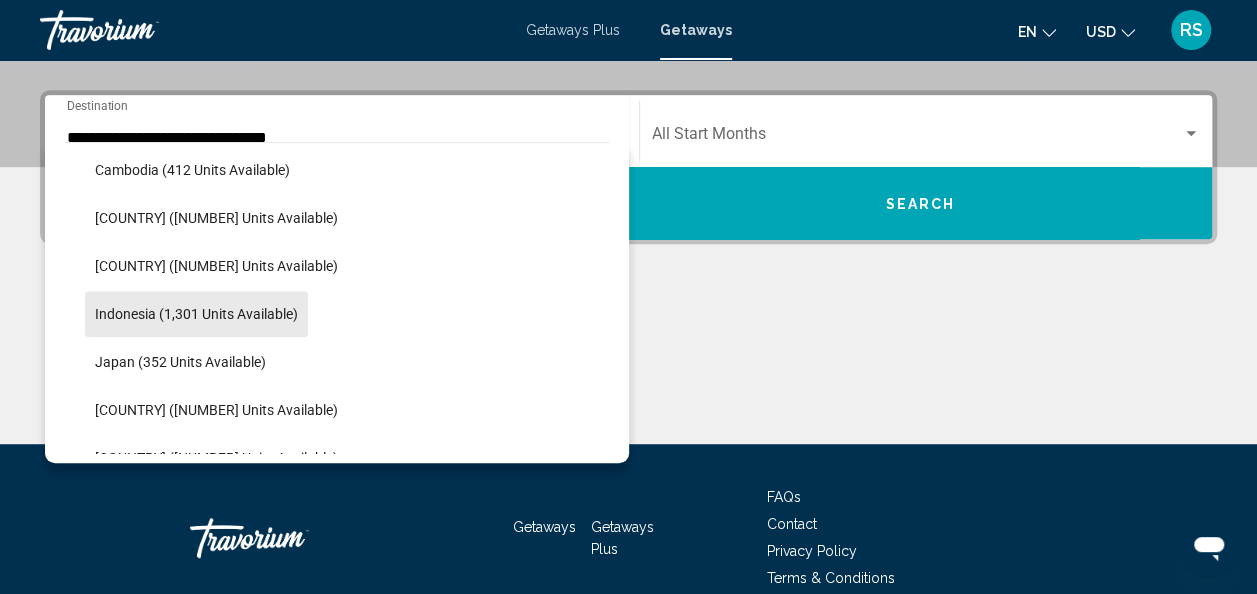 scroll, scrollTop: 458, scrollLeft: 0, axis: vertical 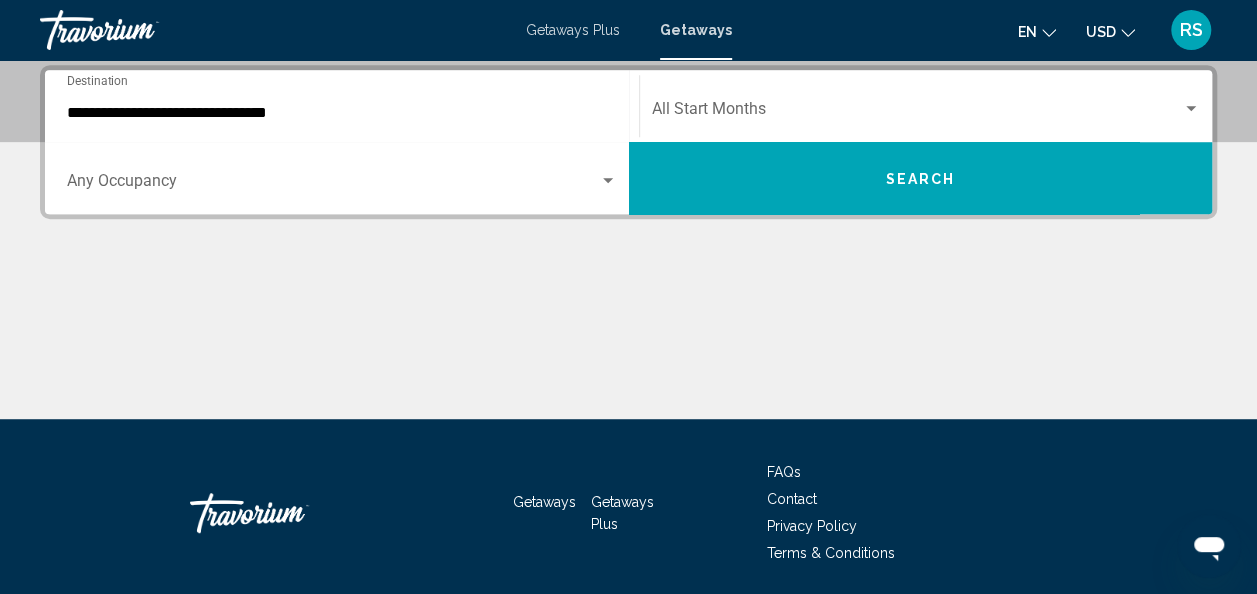 click on "Start Month All Start Months" 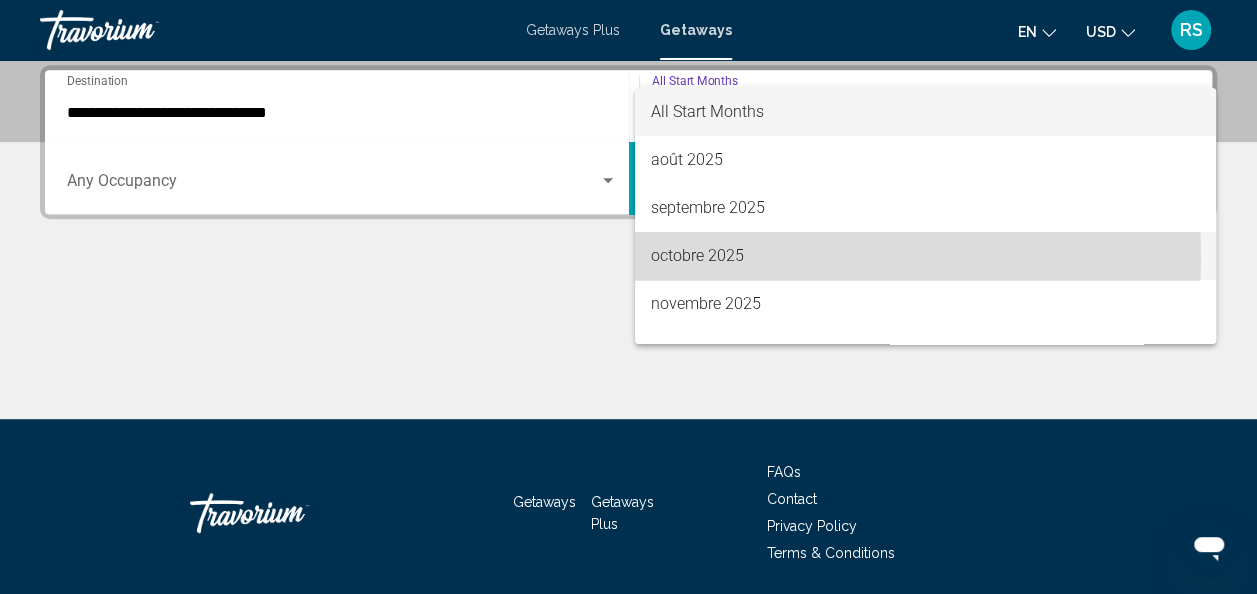 click on "octobre 2025" at bounding box center (925, 256) 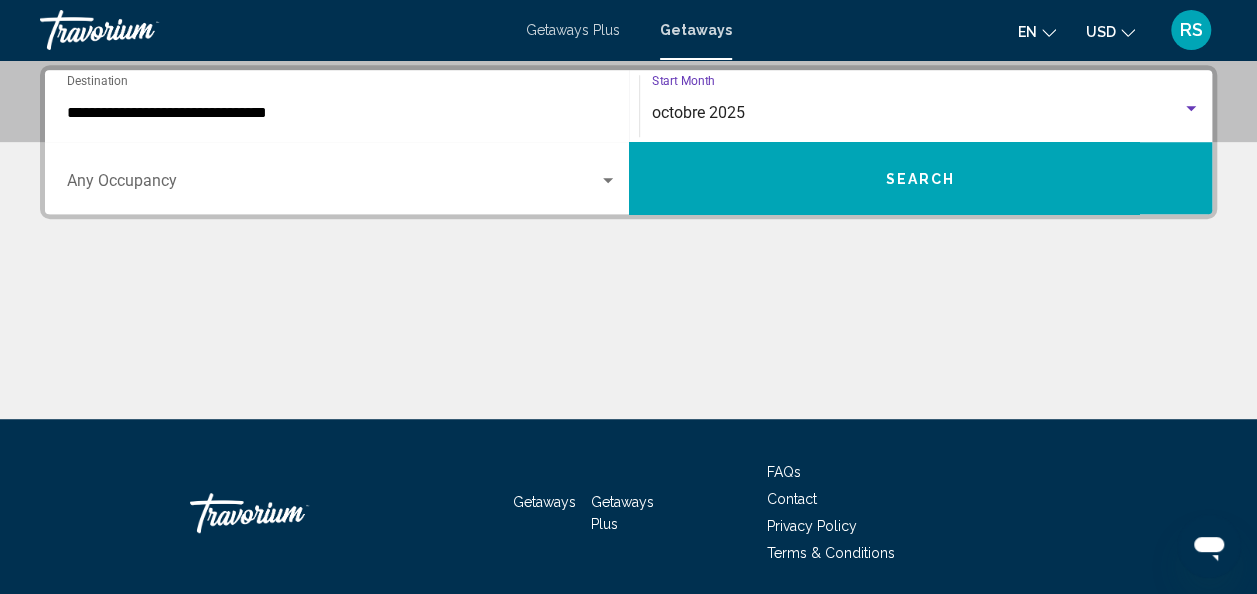 click on "Search" at bounding box center (921, 178) 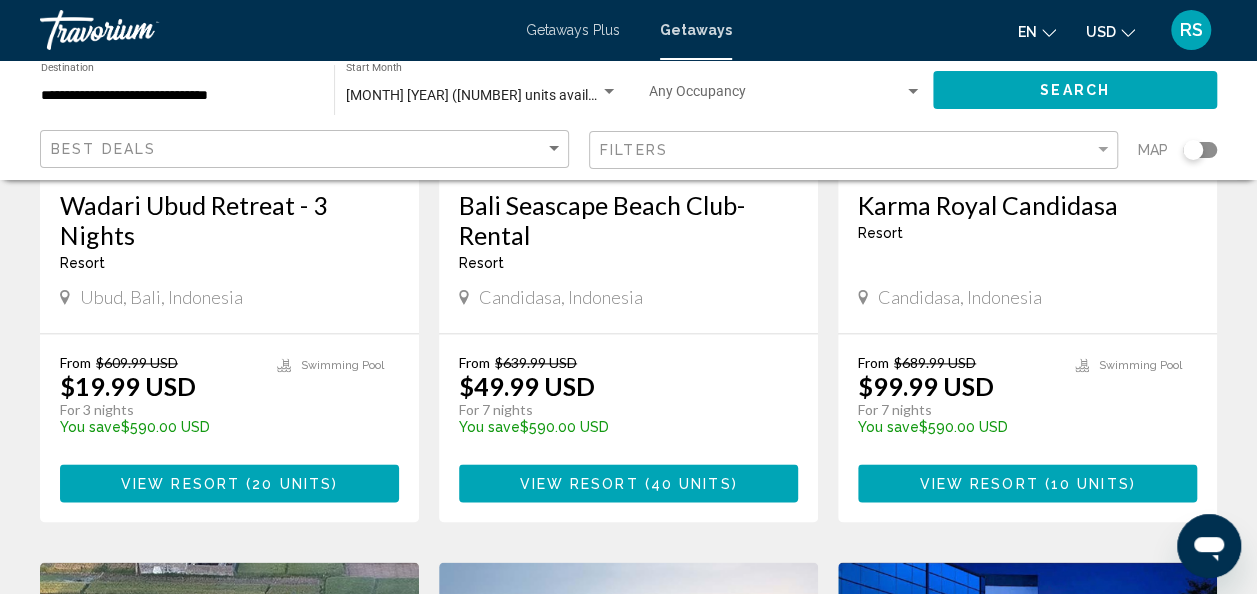 scroll, scrollTop: 1132, scrollLeft: 0, axis: vertical 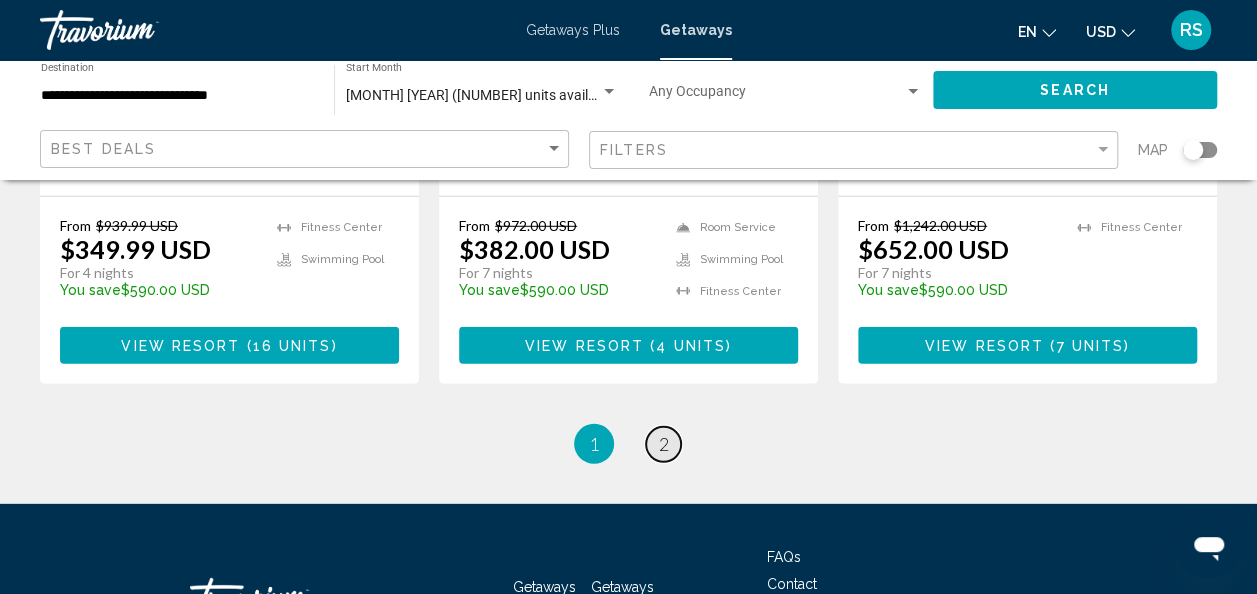 click on "page  2" at bounding box center (663, 444) 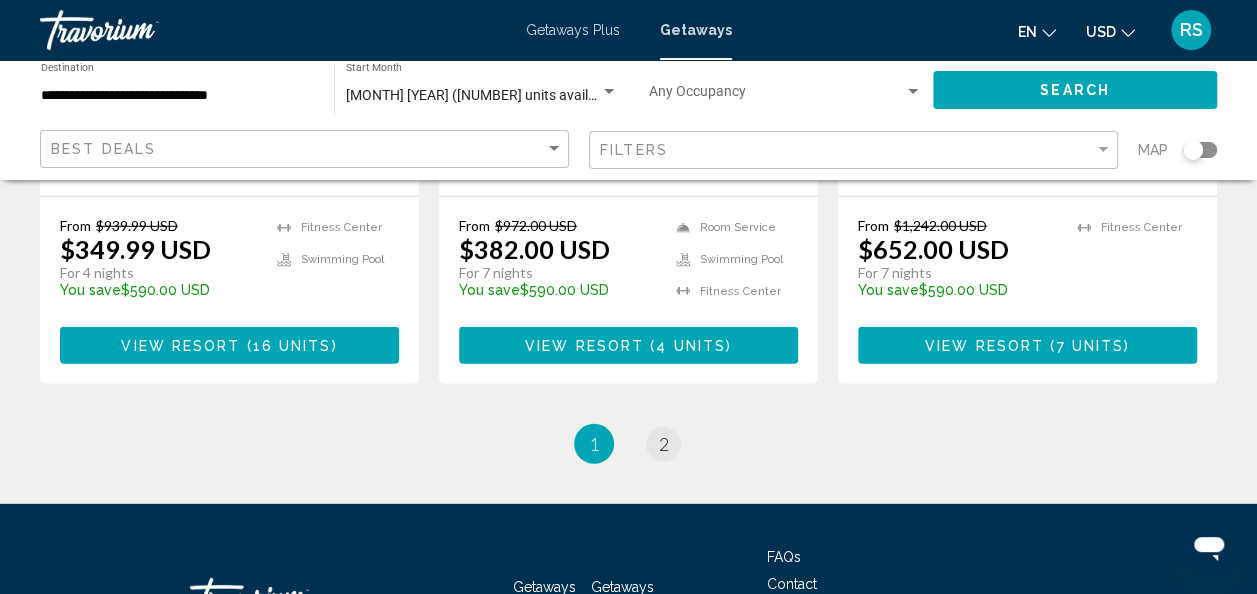 scroll, scrollTop: 0, scrollLeft: 0, axis: both 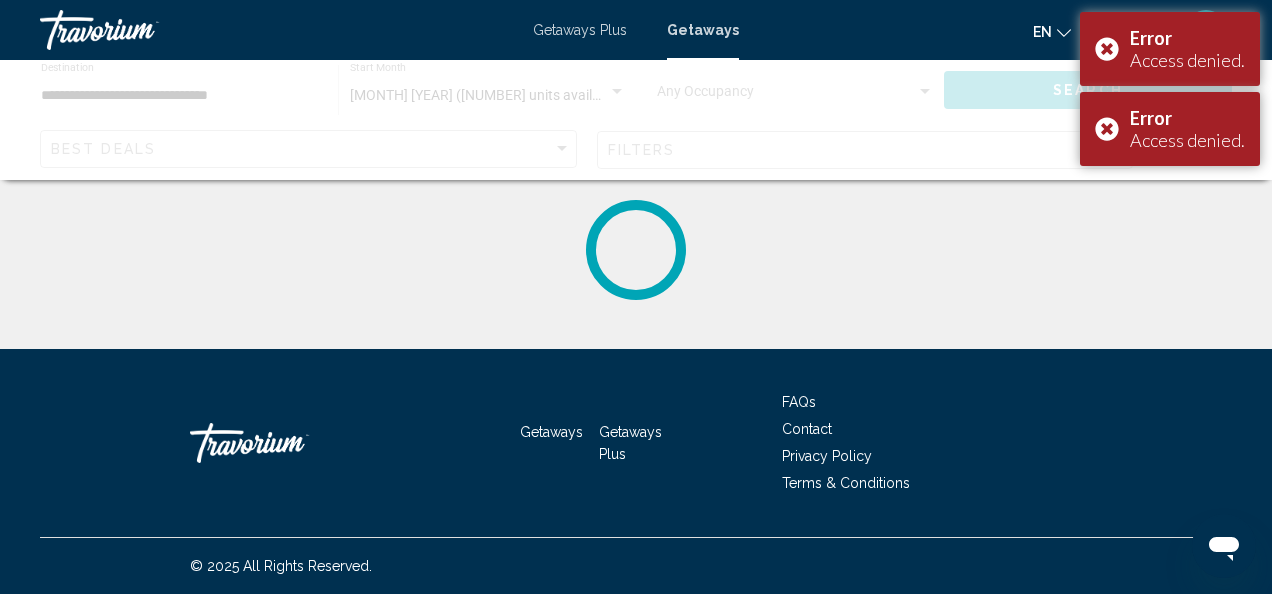 click at bounding box center (140, 30) 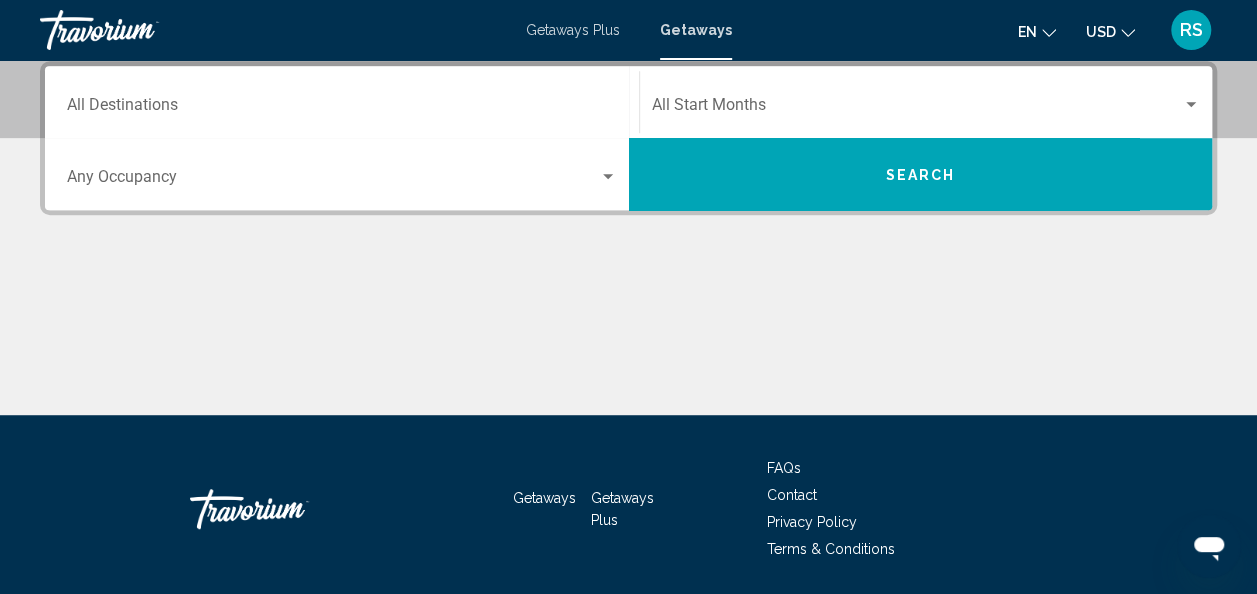 scroll, scrollTop: 527, scrollLeft: 0, axis: vertical 